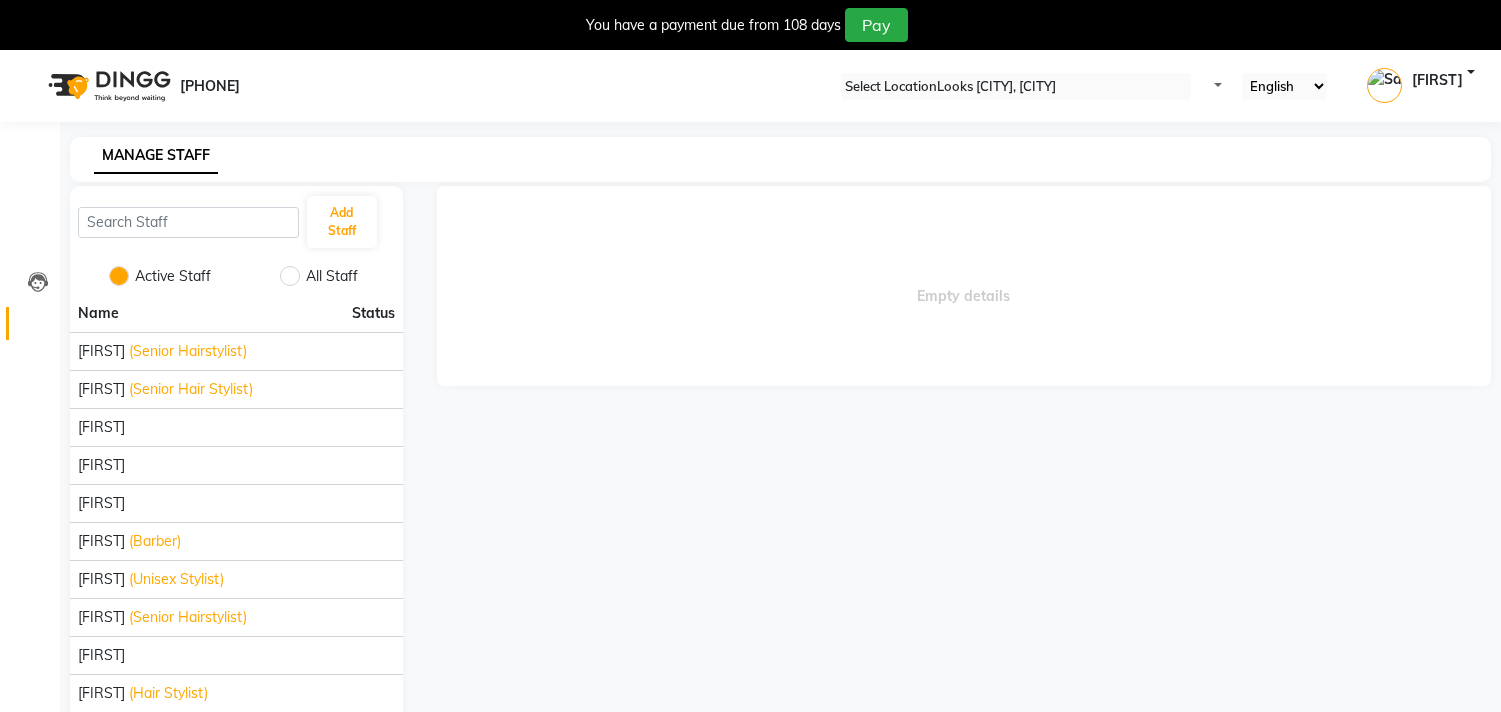 scroll, scrollTop: 0, scrollLeft: 0, axis: both 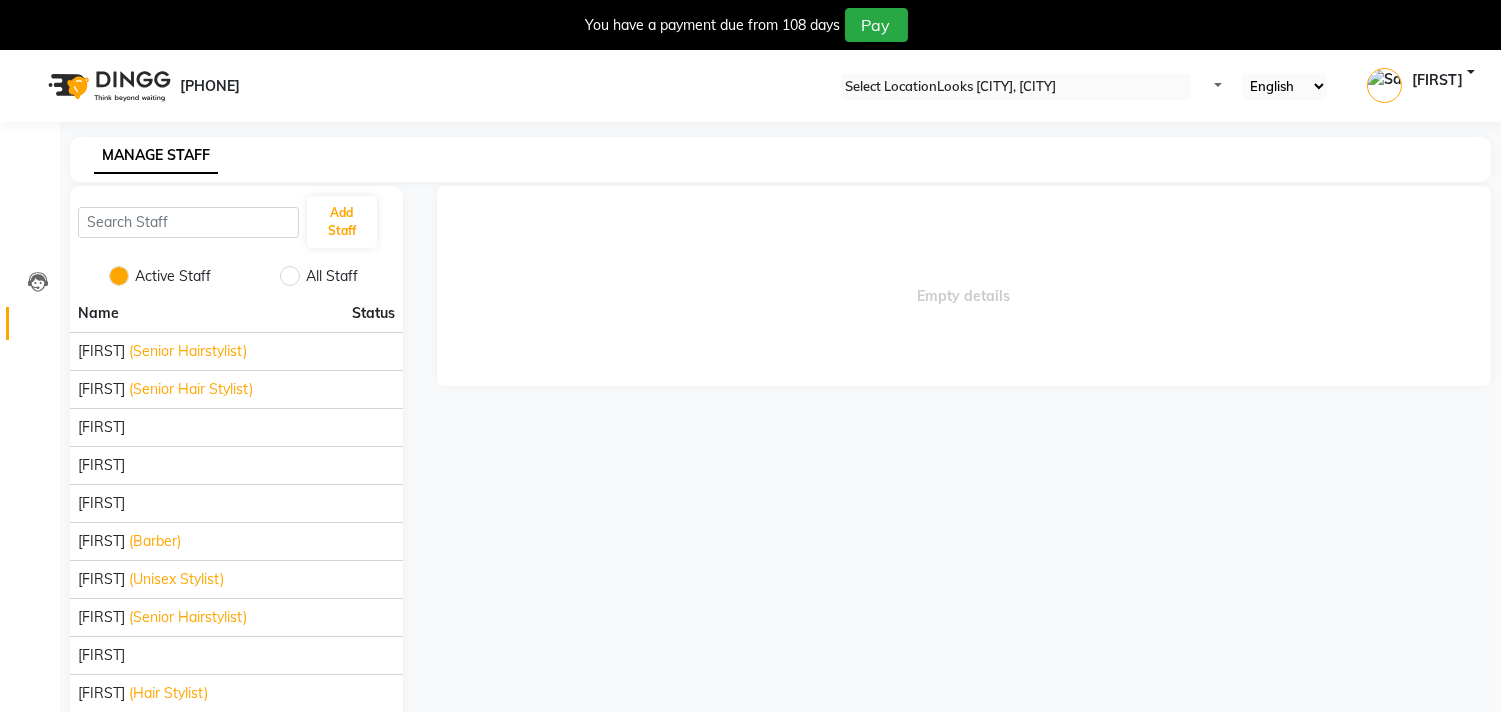 click at bounding box center (1016, 87) 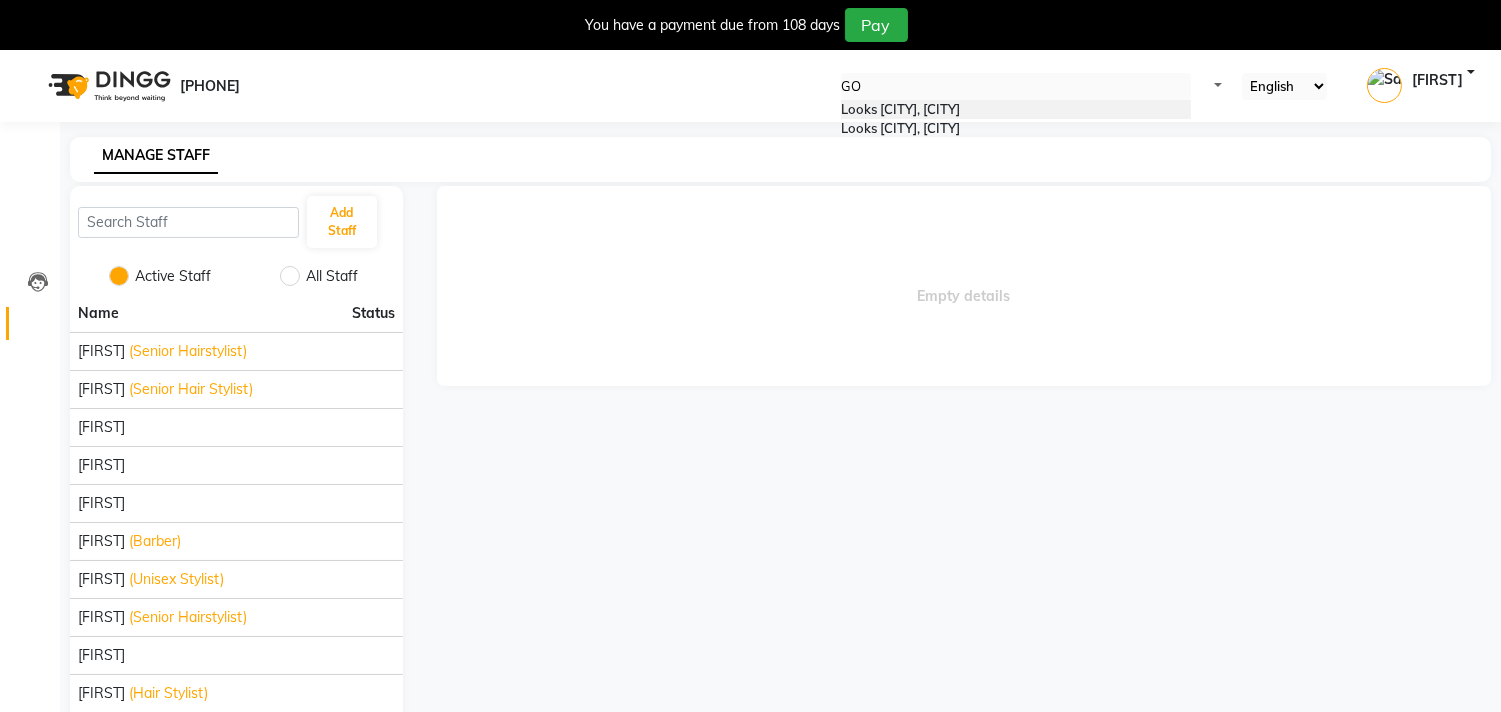 scroll, scrollTop: 0, scrollLeft: 0, axis: both 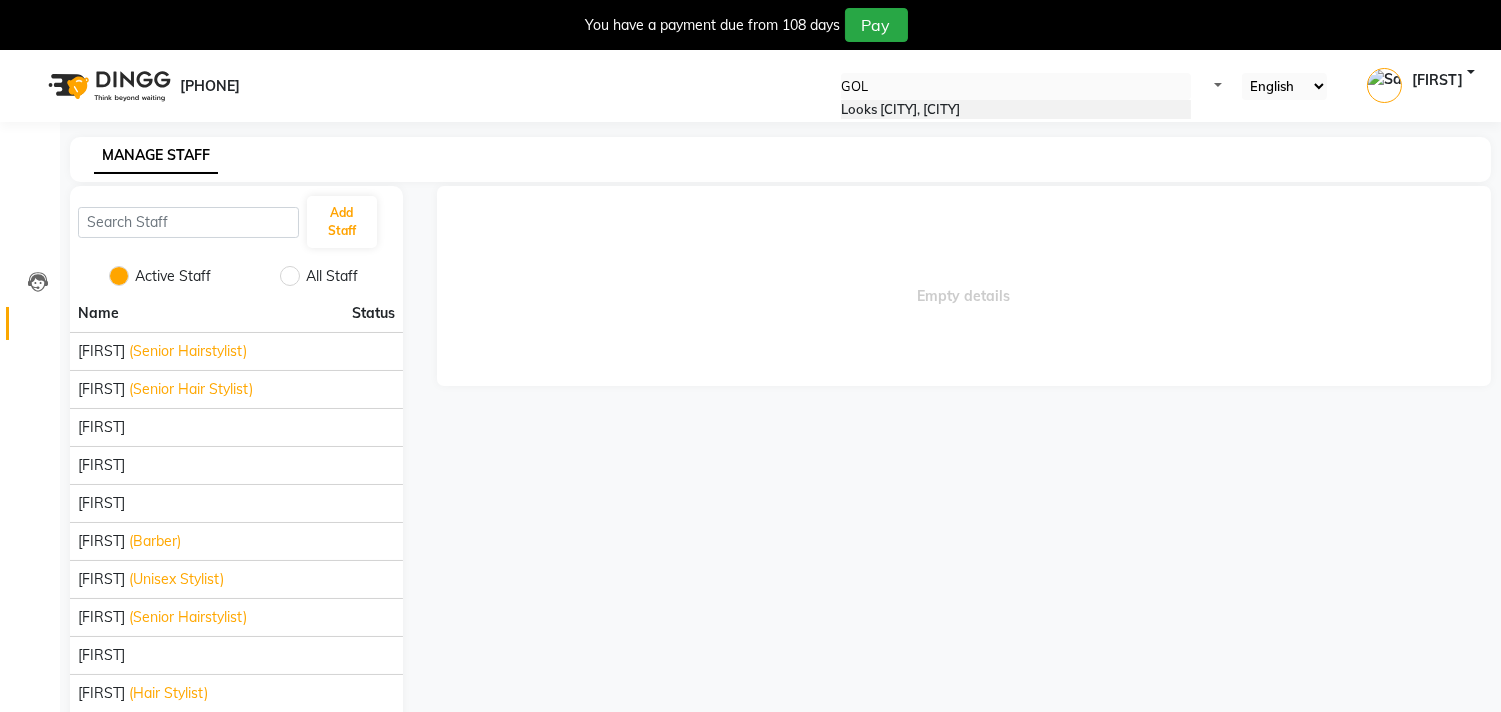 click on "Looks Golden I, Noida Extension" at bounding box center [1016, 110] 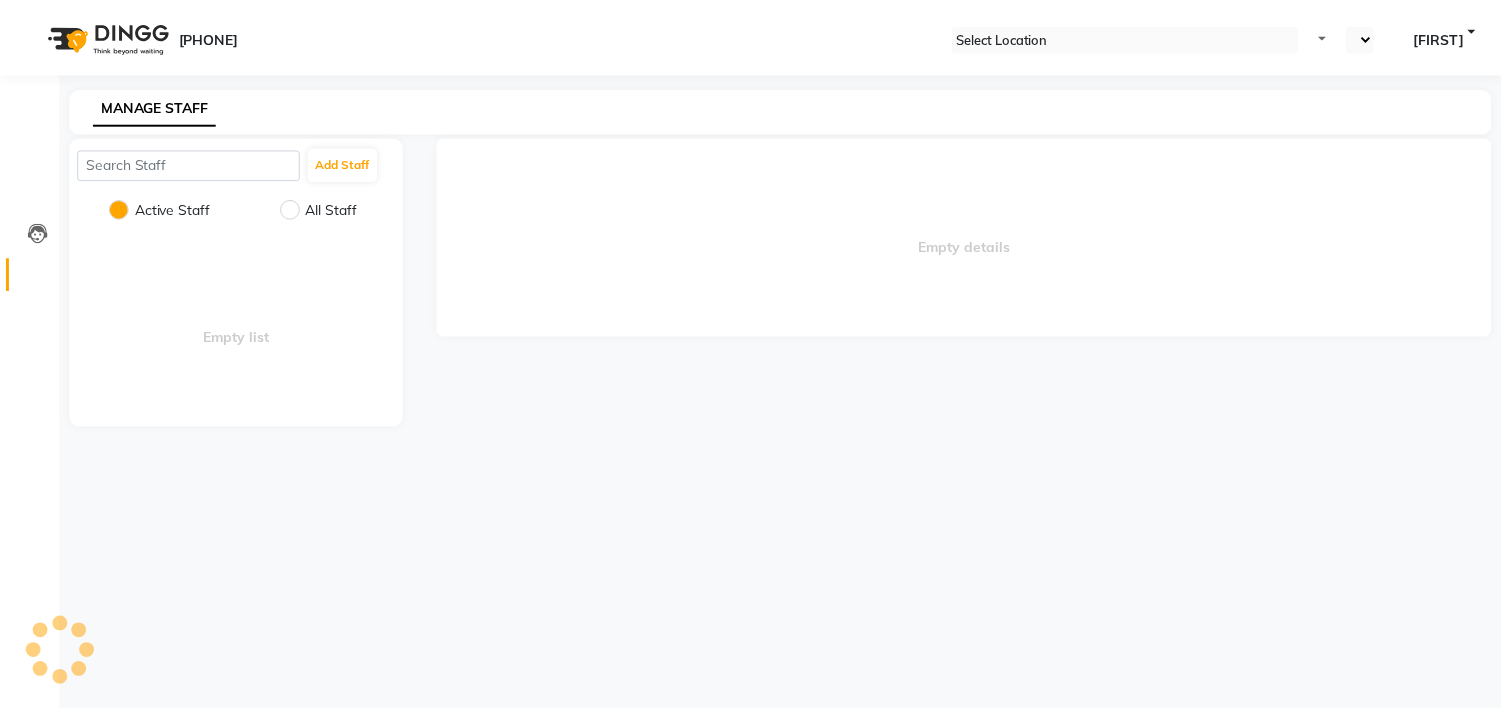 scroll, scrollTop: 0, scrollLeft: 0, axis: both 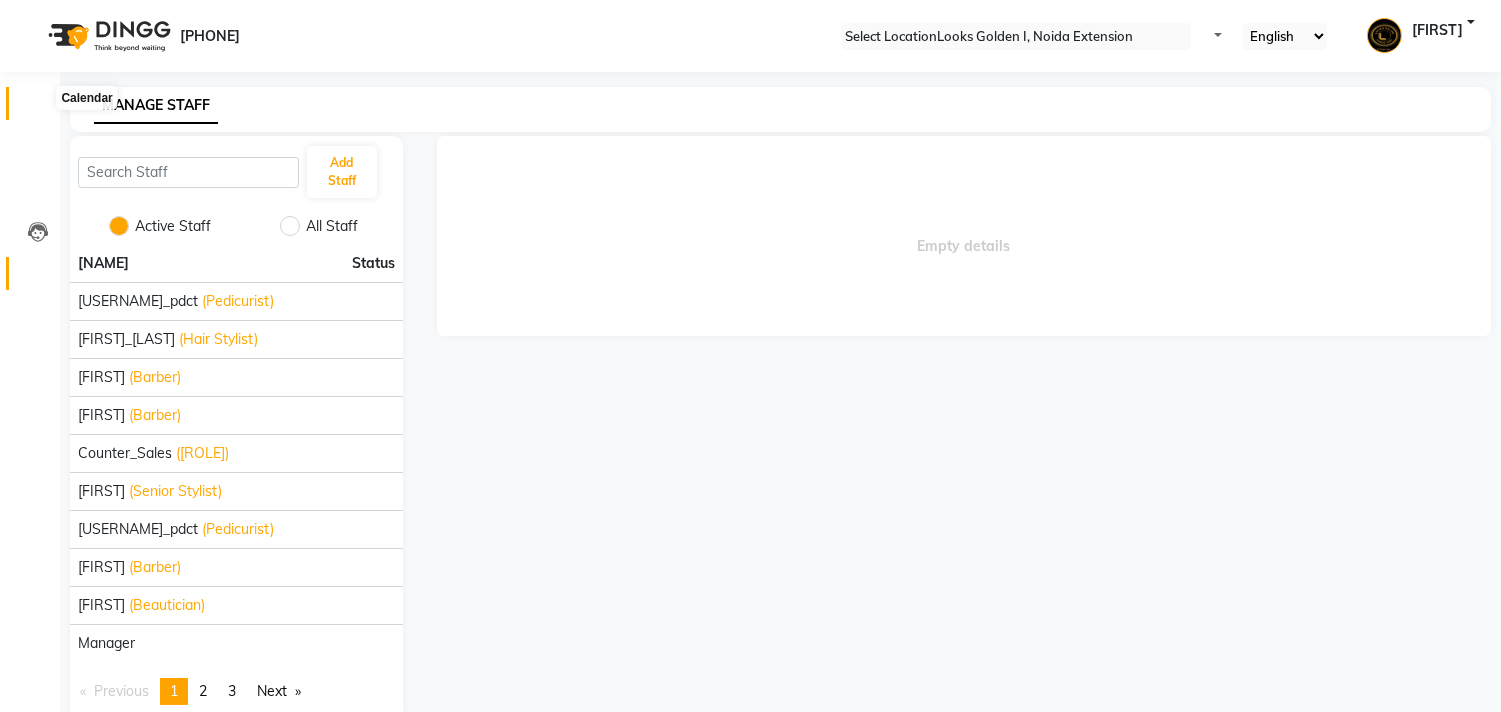 click at bounding box center [38, 108] 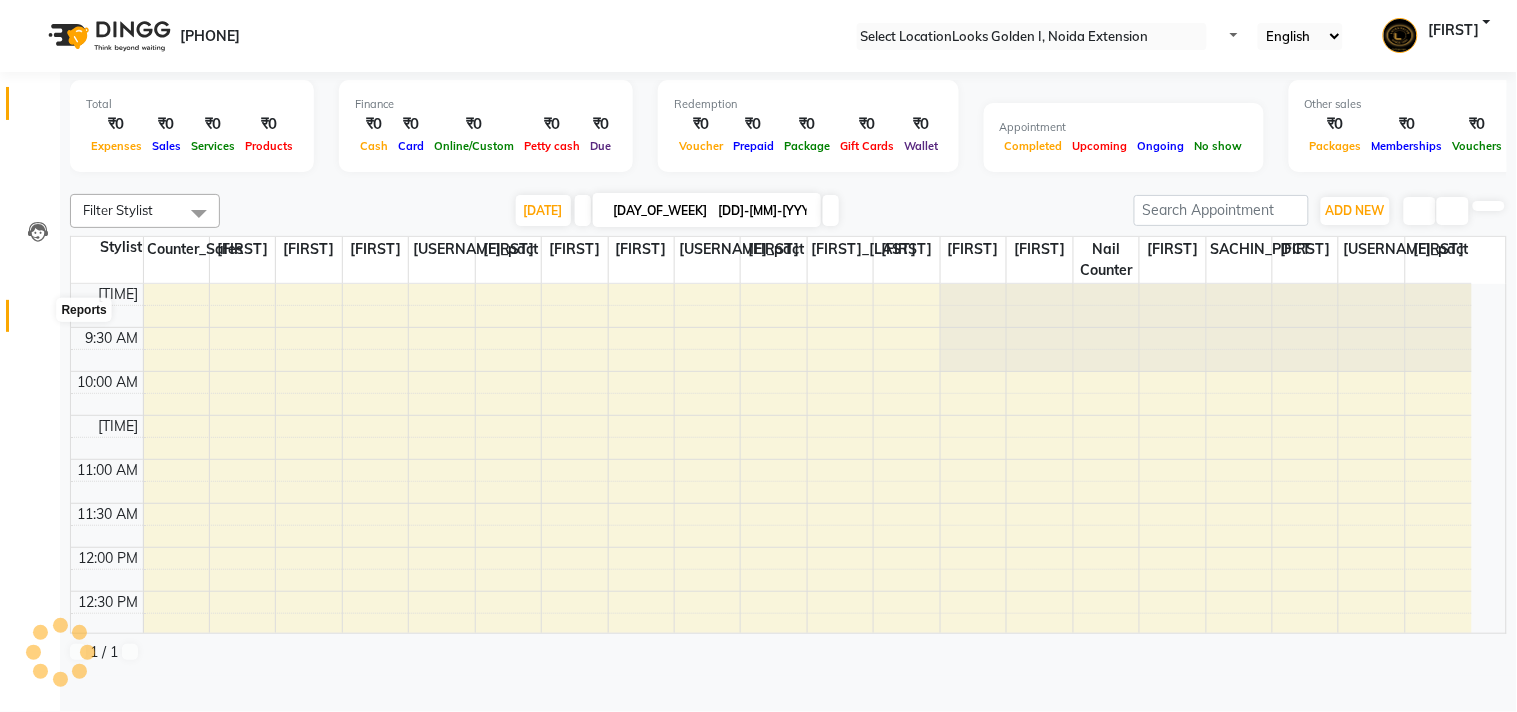 click at bounding box center [38, 321] 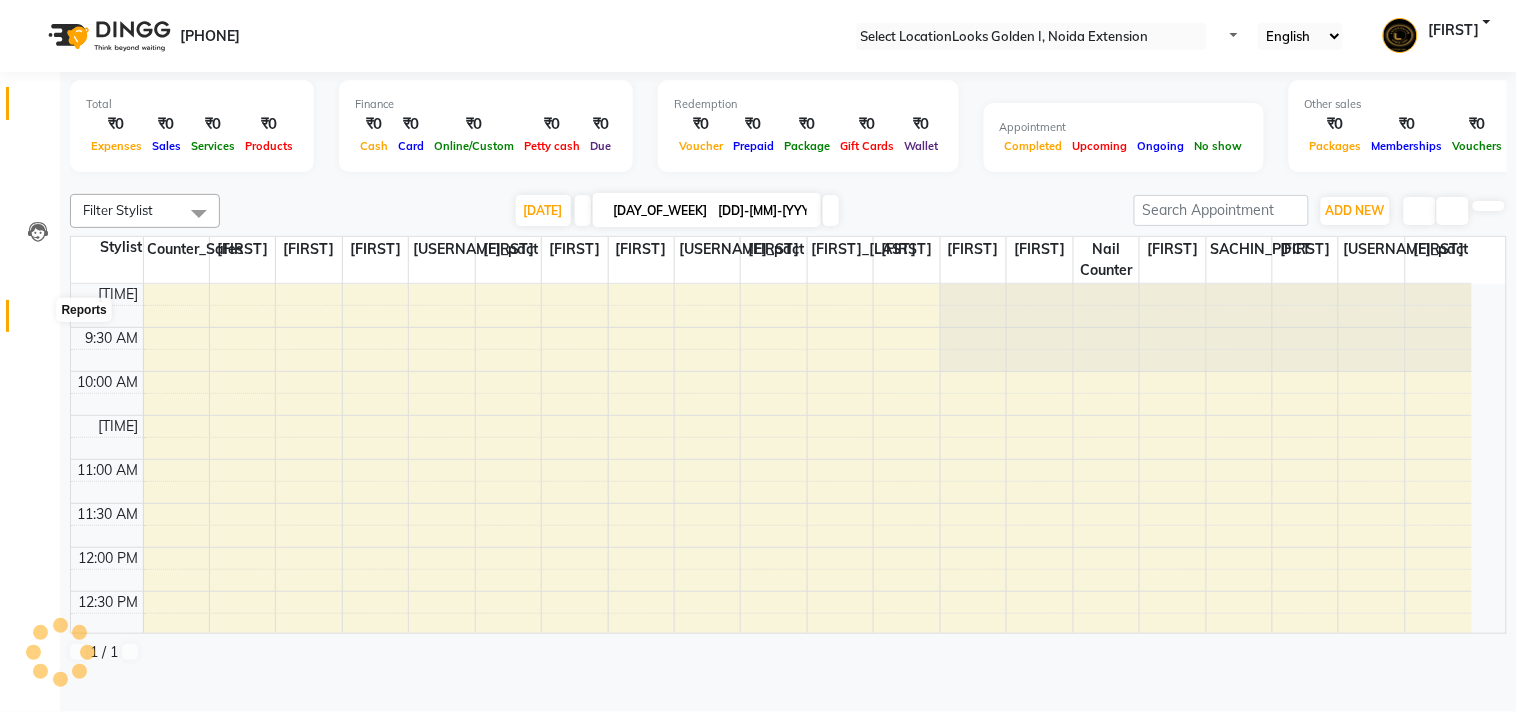scroll, scrollTop: 0, scrollLeft: 0, axis: both 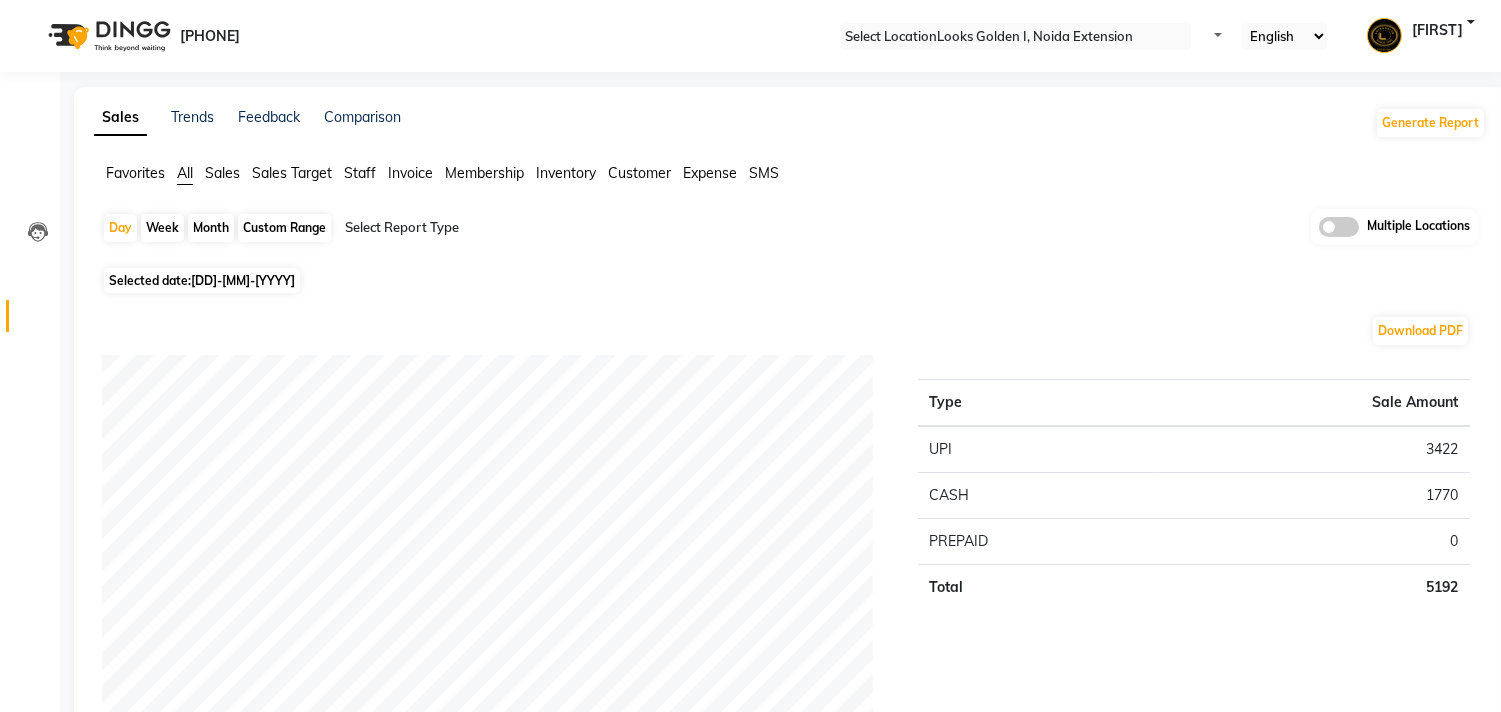 click on "Month" at bounding box center [211, 228] 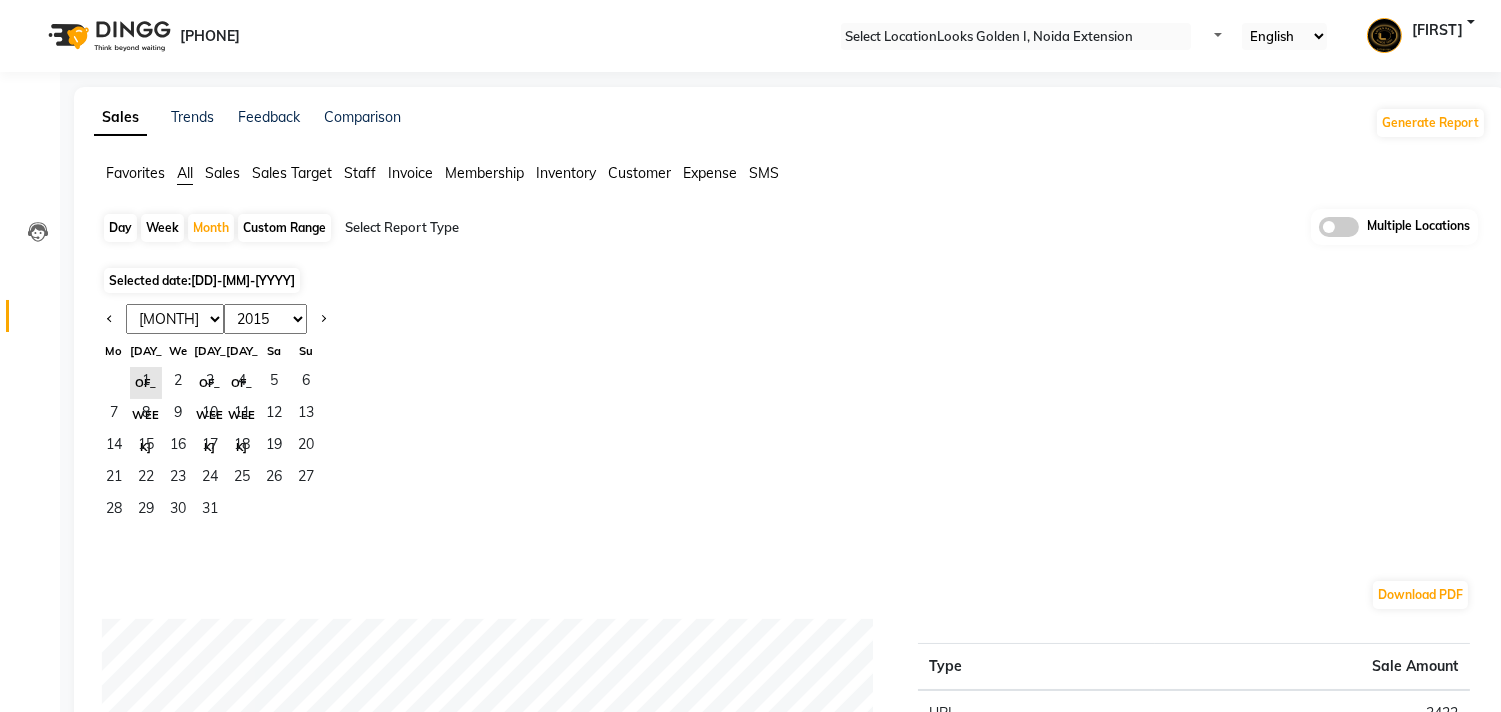click on "[MONTH] [MONTH] [MONTH] [MONTH] [MONTH] [MONTH] [MONTH] [MONTH] [MONTH] [MONTH] [MONTH] [MONTH]" at bounding box center [175, 319] 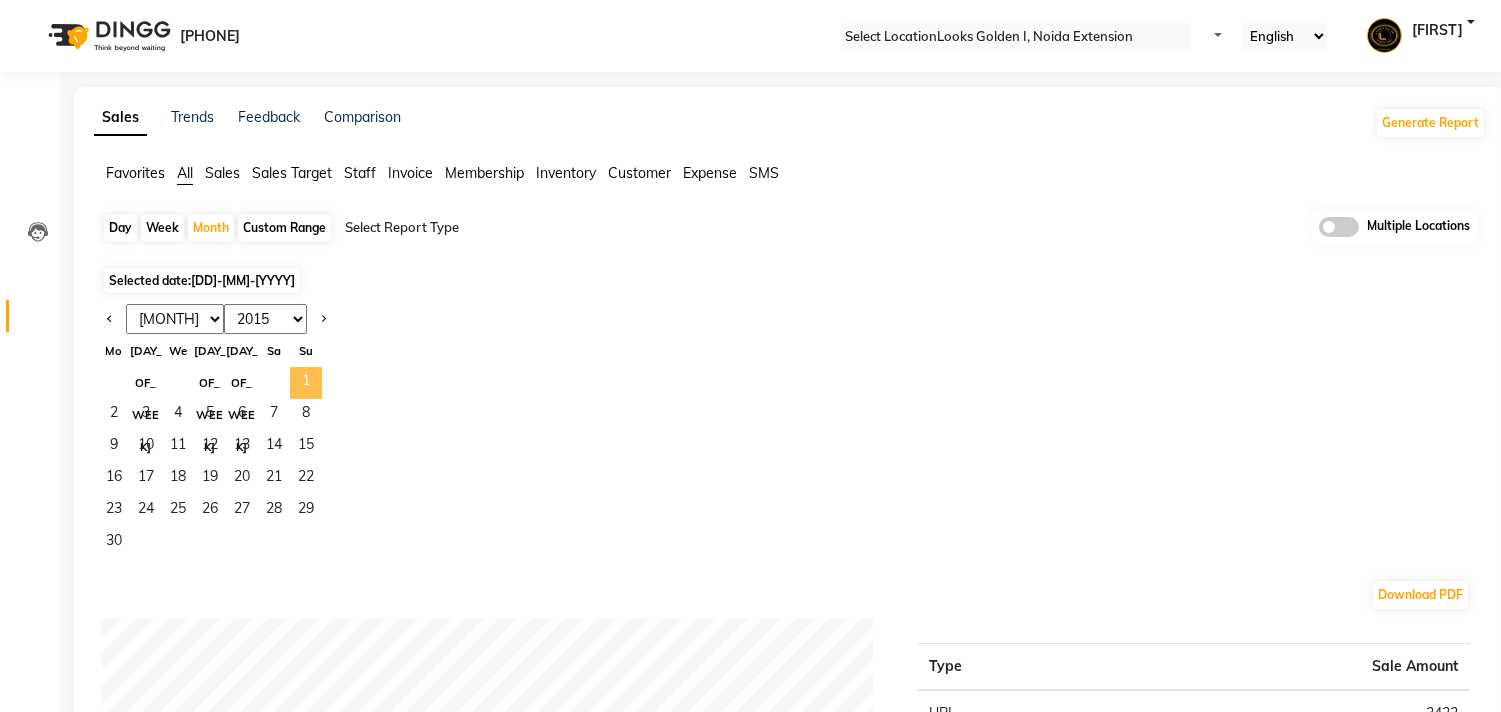 click on "1" at bounding box center (306, 383) 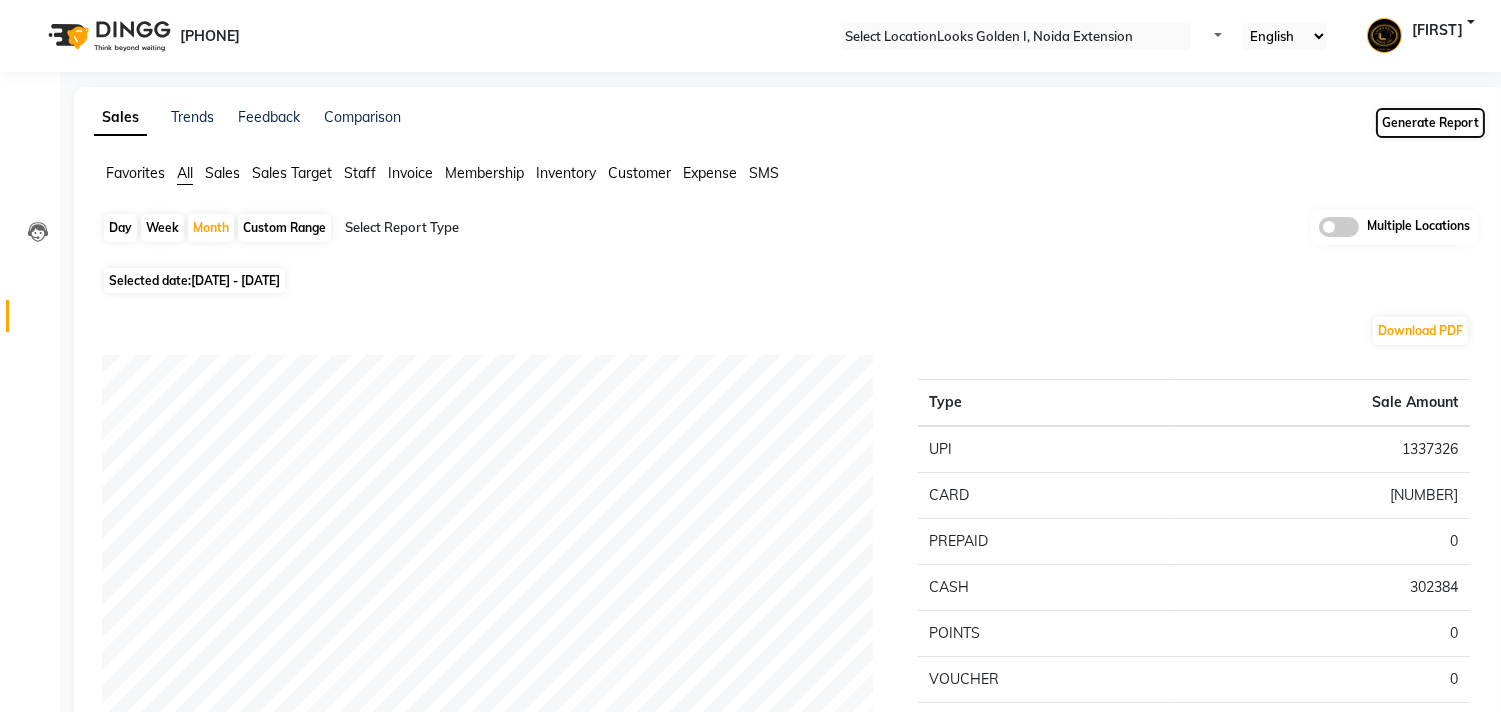 click on "Generate Report" at bounding box center (1430, 123) 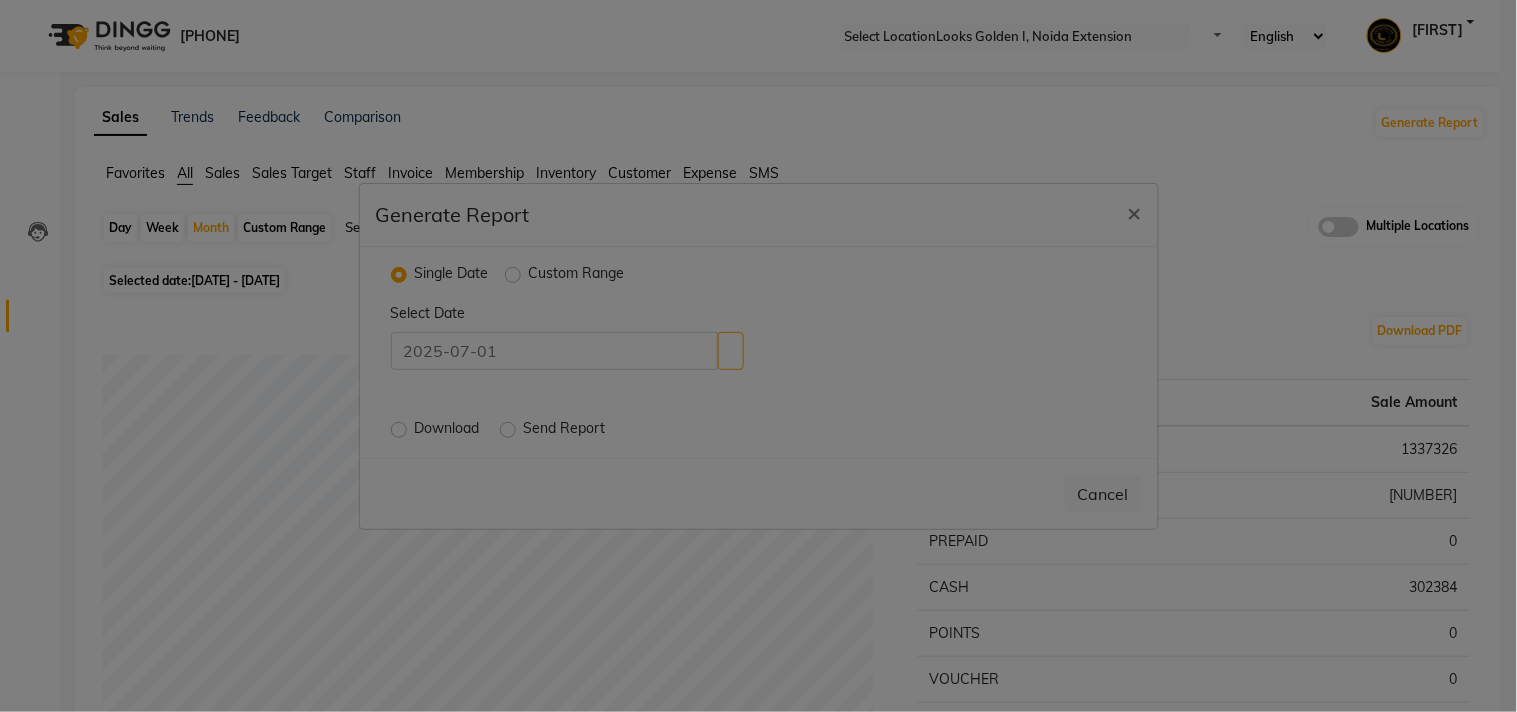 click on "Custom Range" at bounding box center [577, 275] 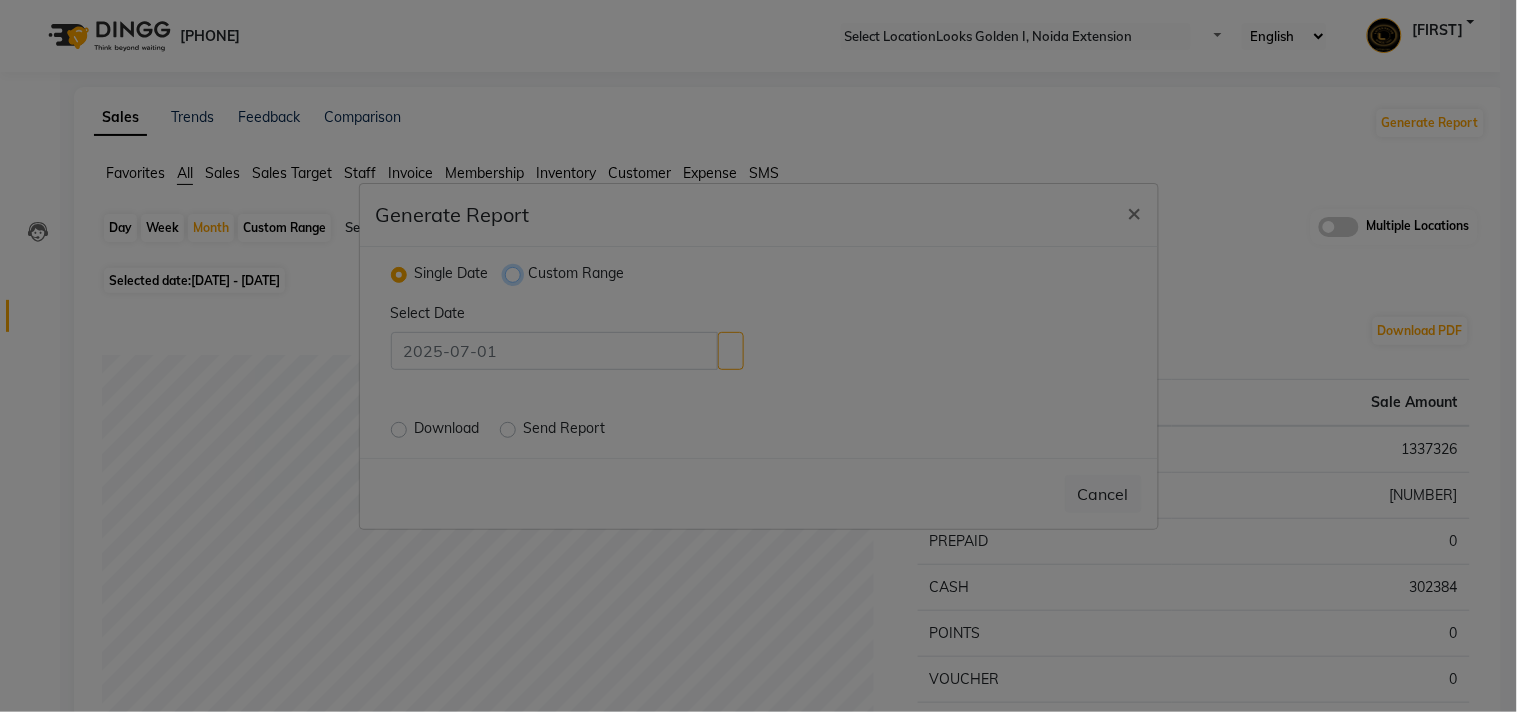 click on "Custom Range" at bounding box center (515, 273) 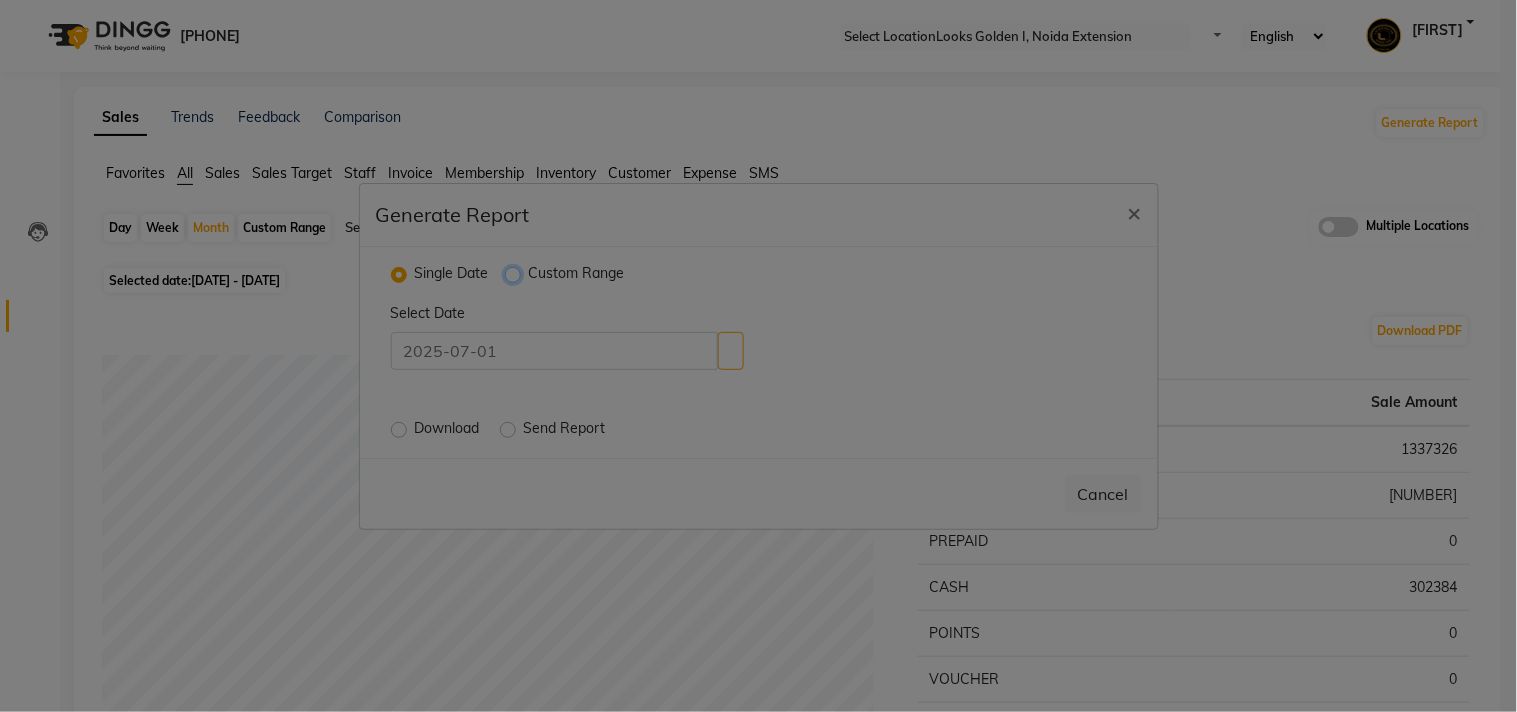radio on "true" 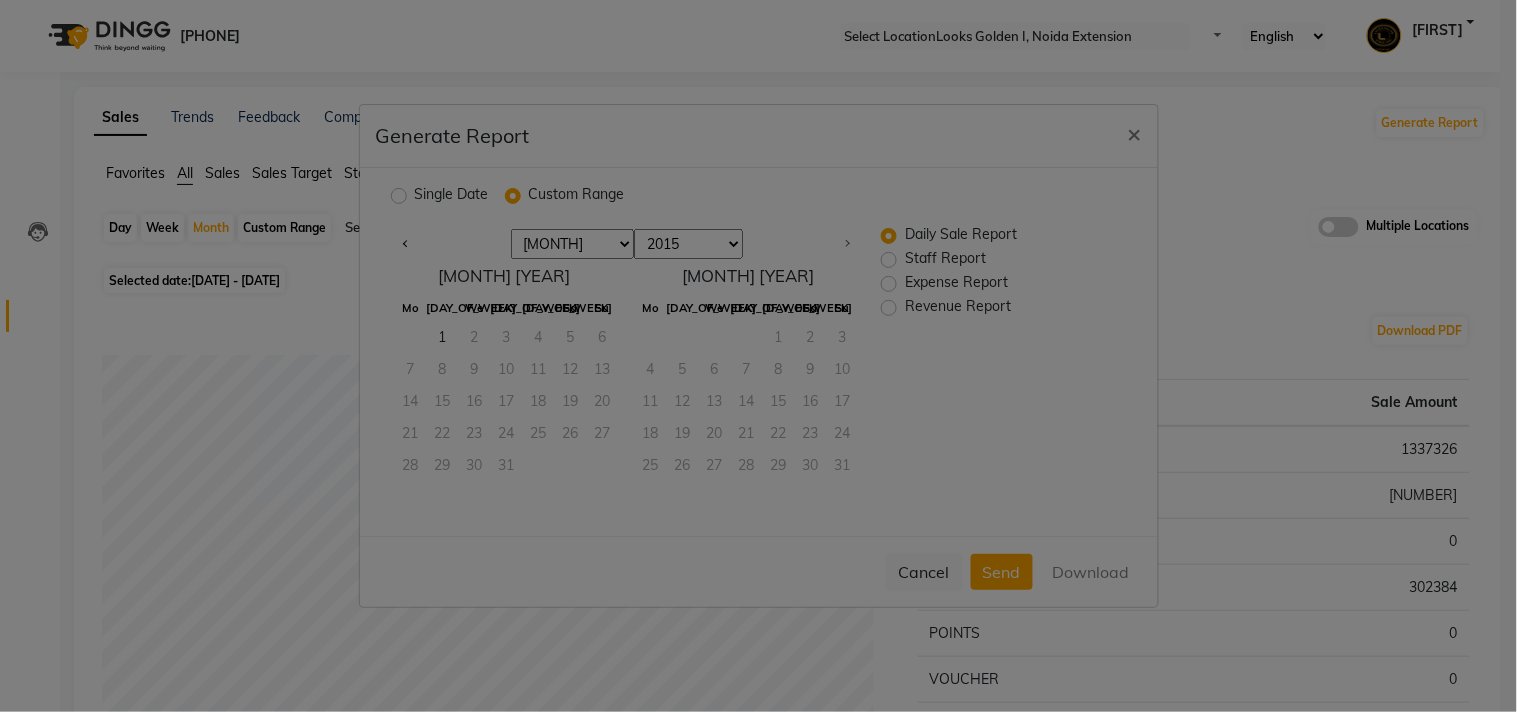 click on "[MONTH] [MONTH] [MONTH] [MONTH] [MONTH] [MONTH] [MONTH]" at bounding box center [573, 244] 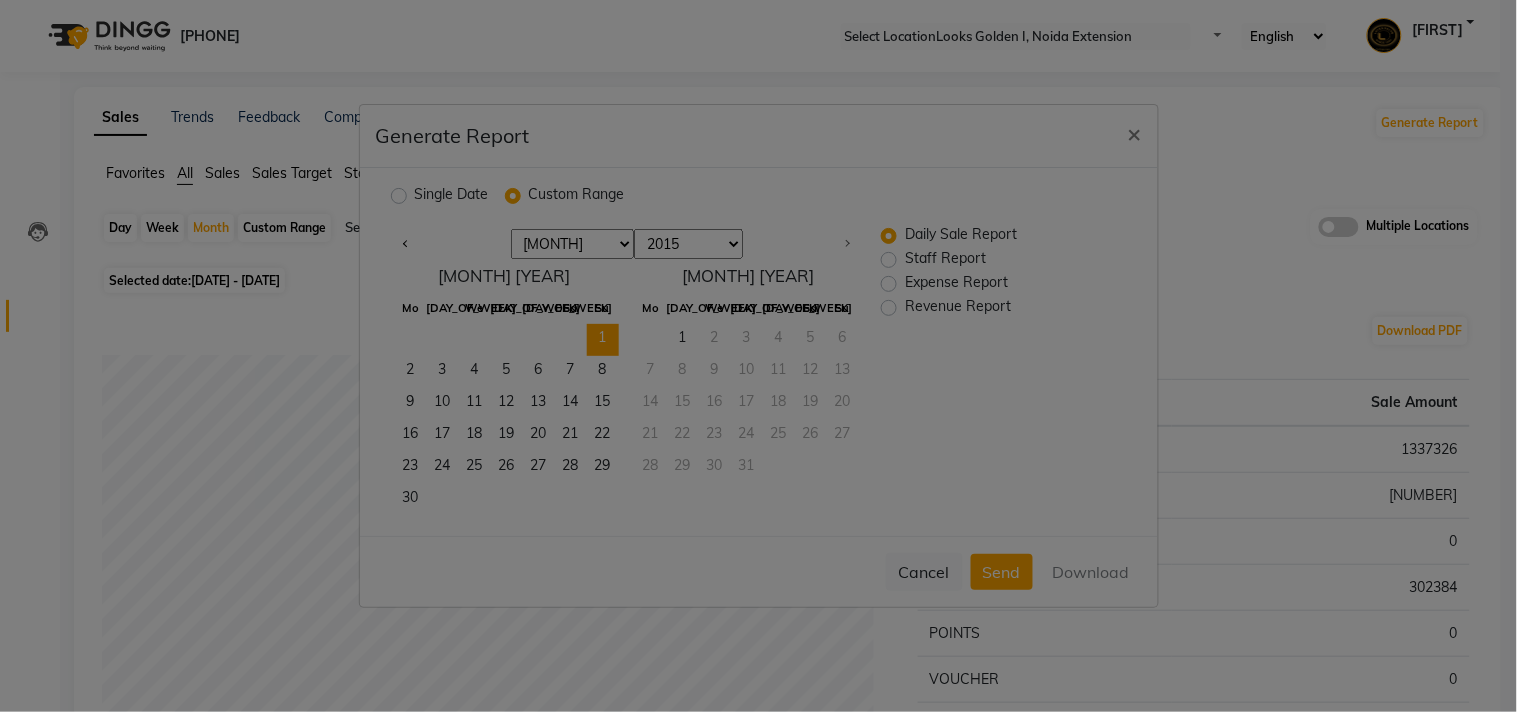 click on "1" at bounding box center (603, 340) 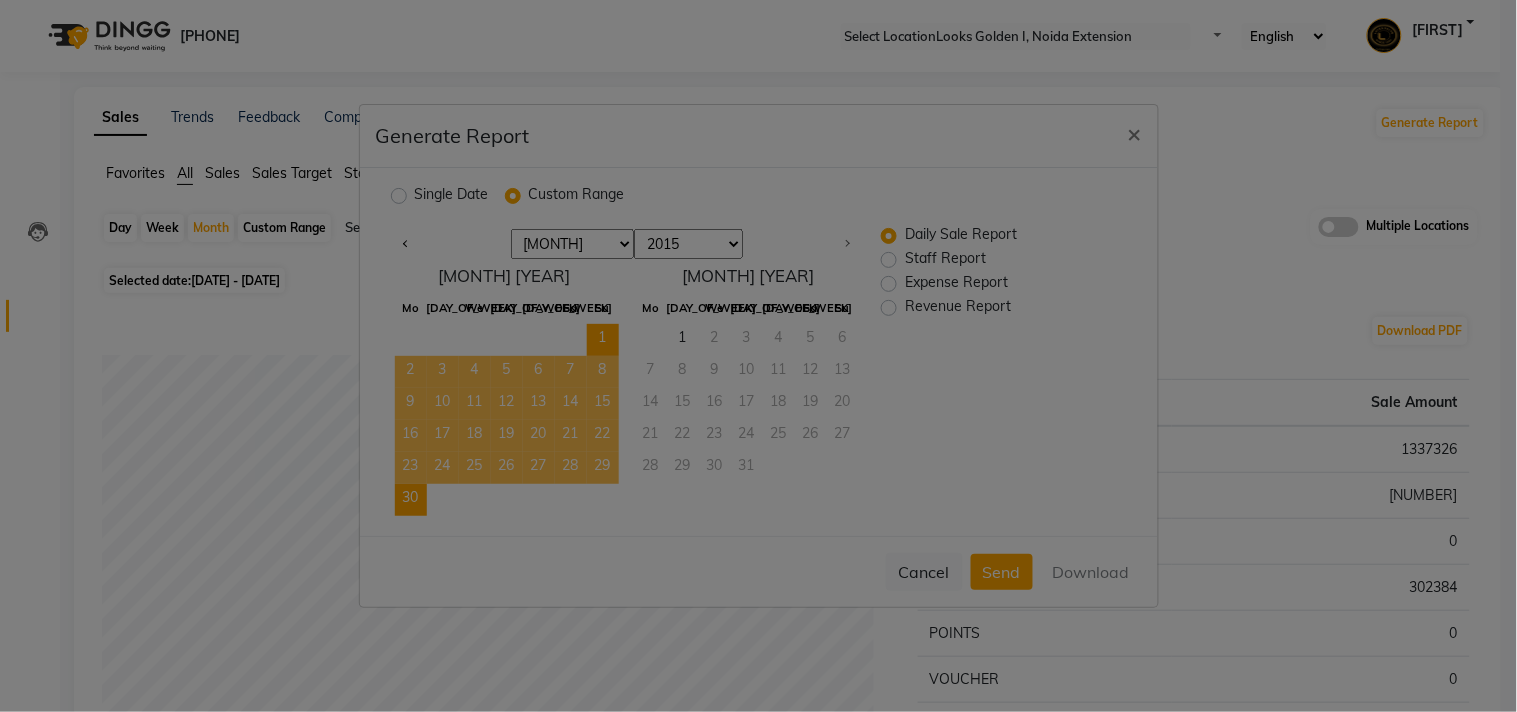 click on "30" at bounding box center [411, 500] 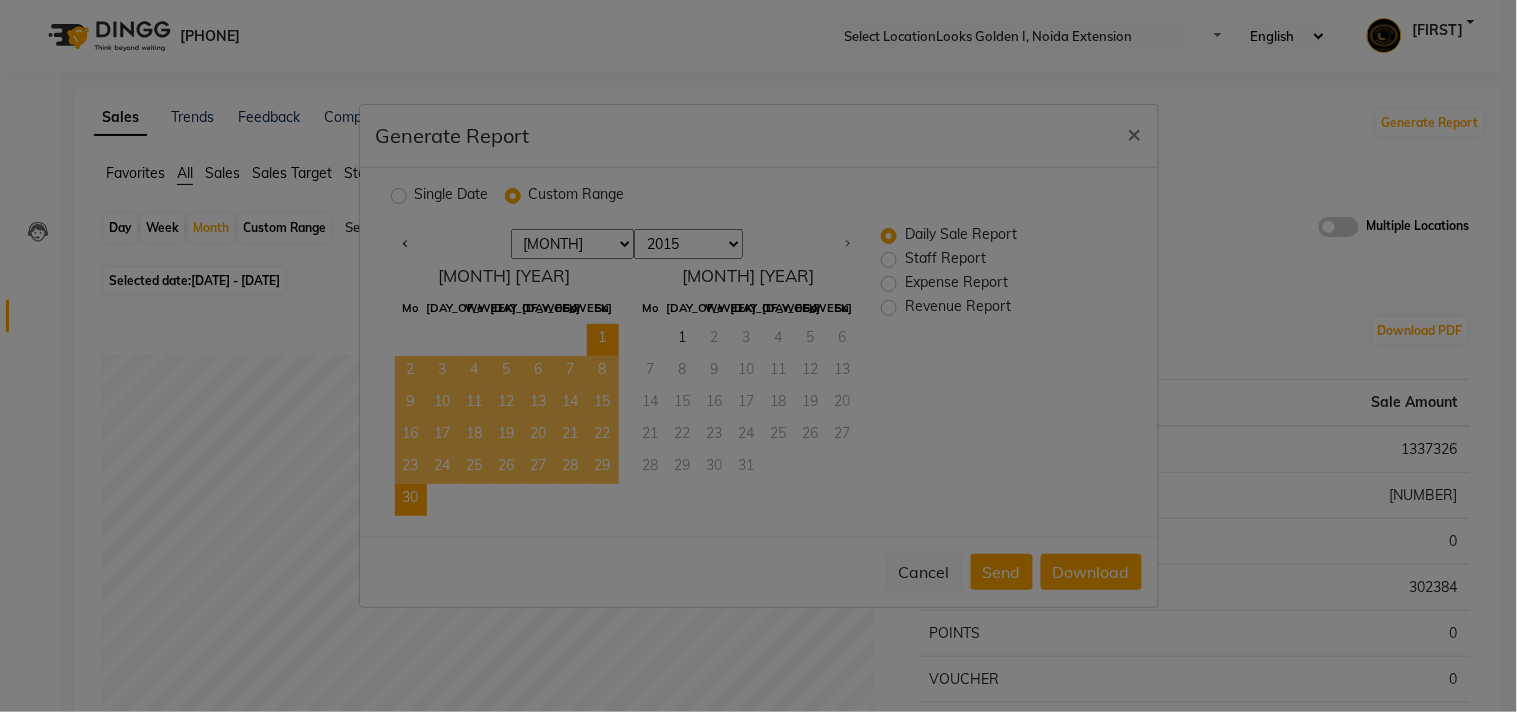 click on "Staff Report" at bounding box center [945, 260] 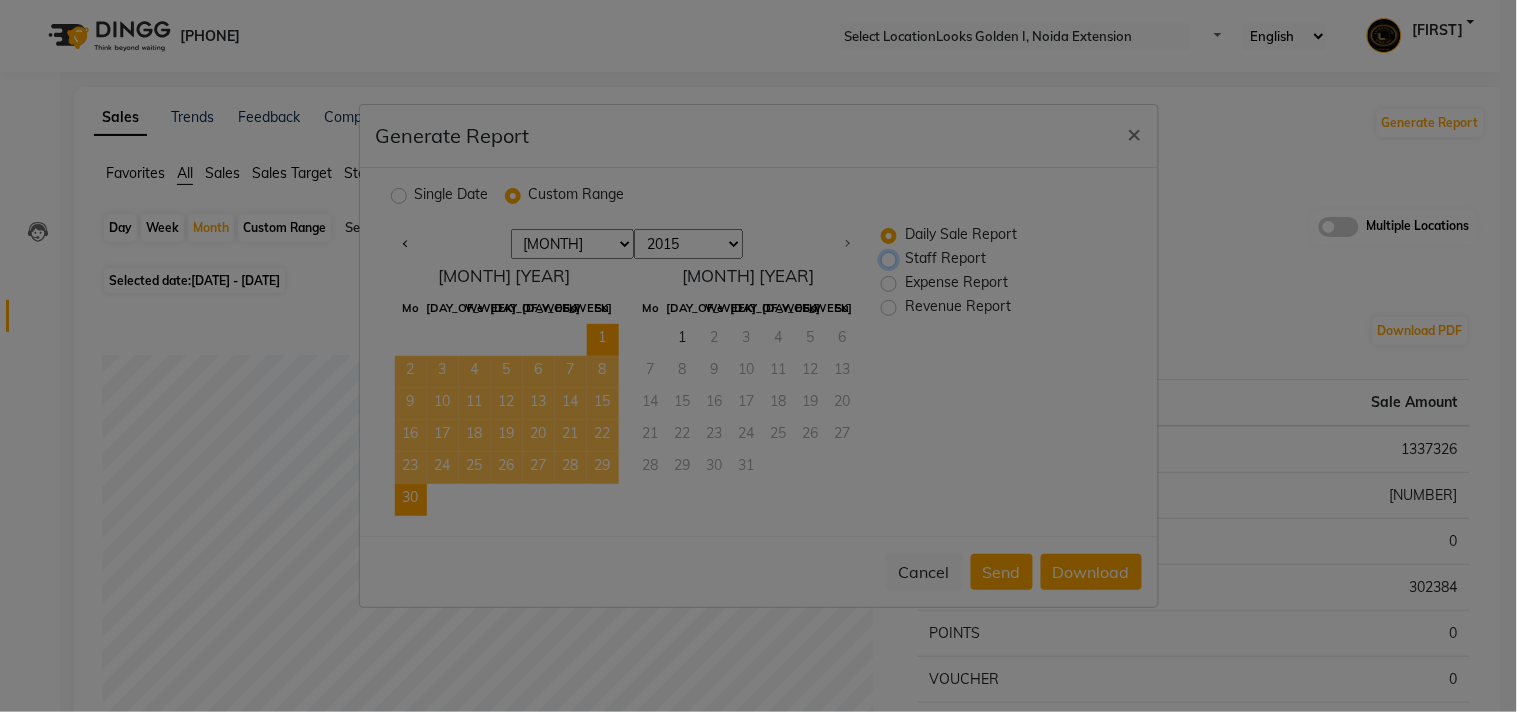 click on "Staff Report" at bounding box center [891, 259] 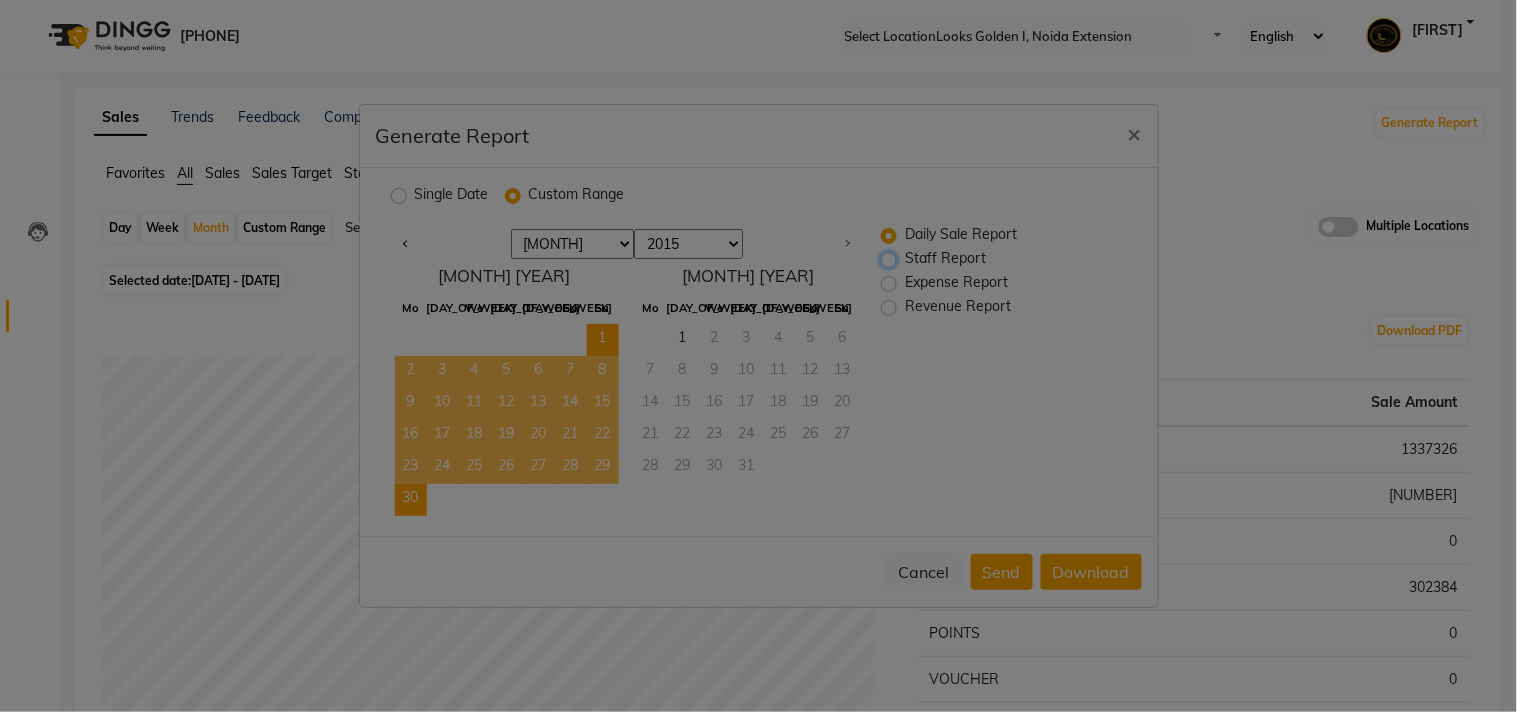 radio on "true" 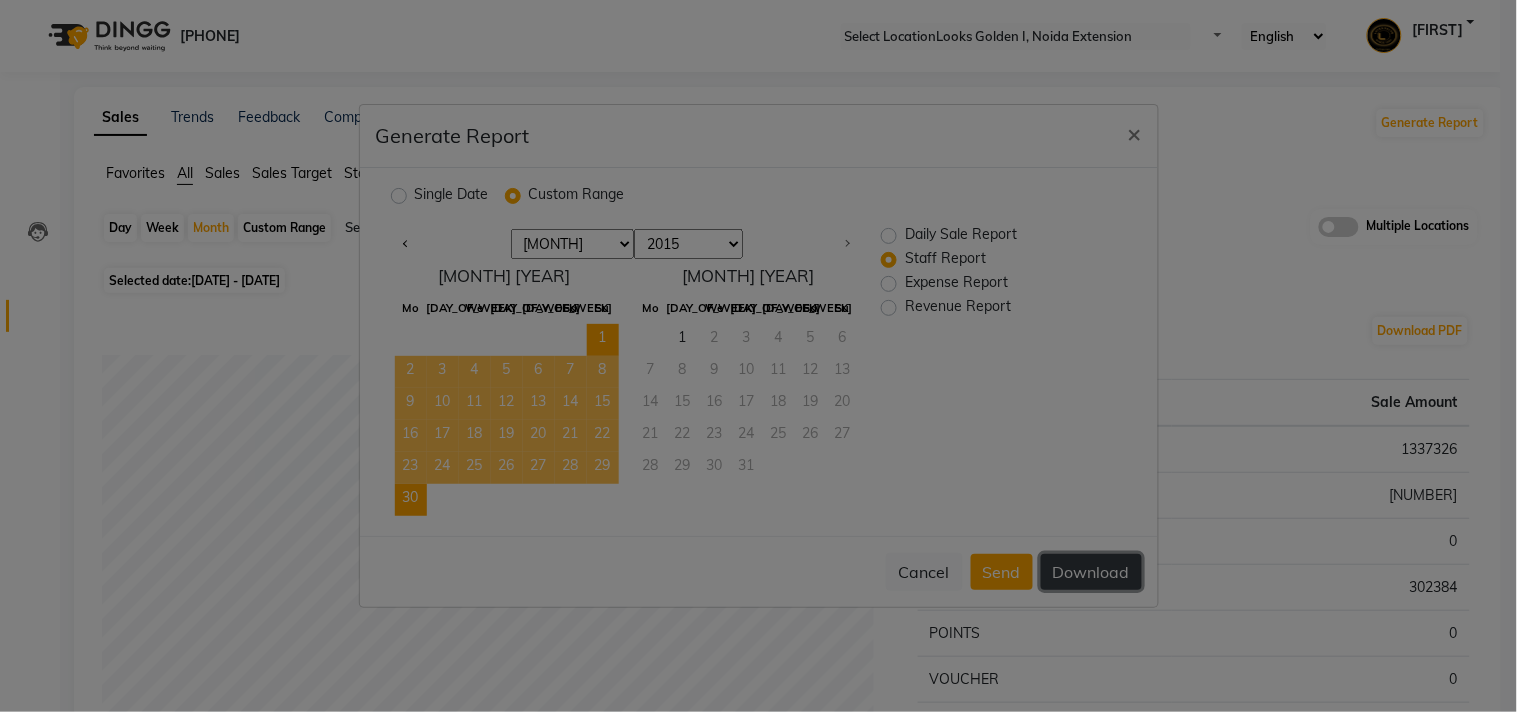 click on "Download" at bounding box center [1091, 572] 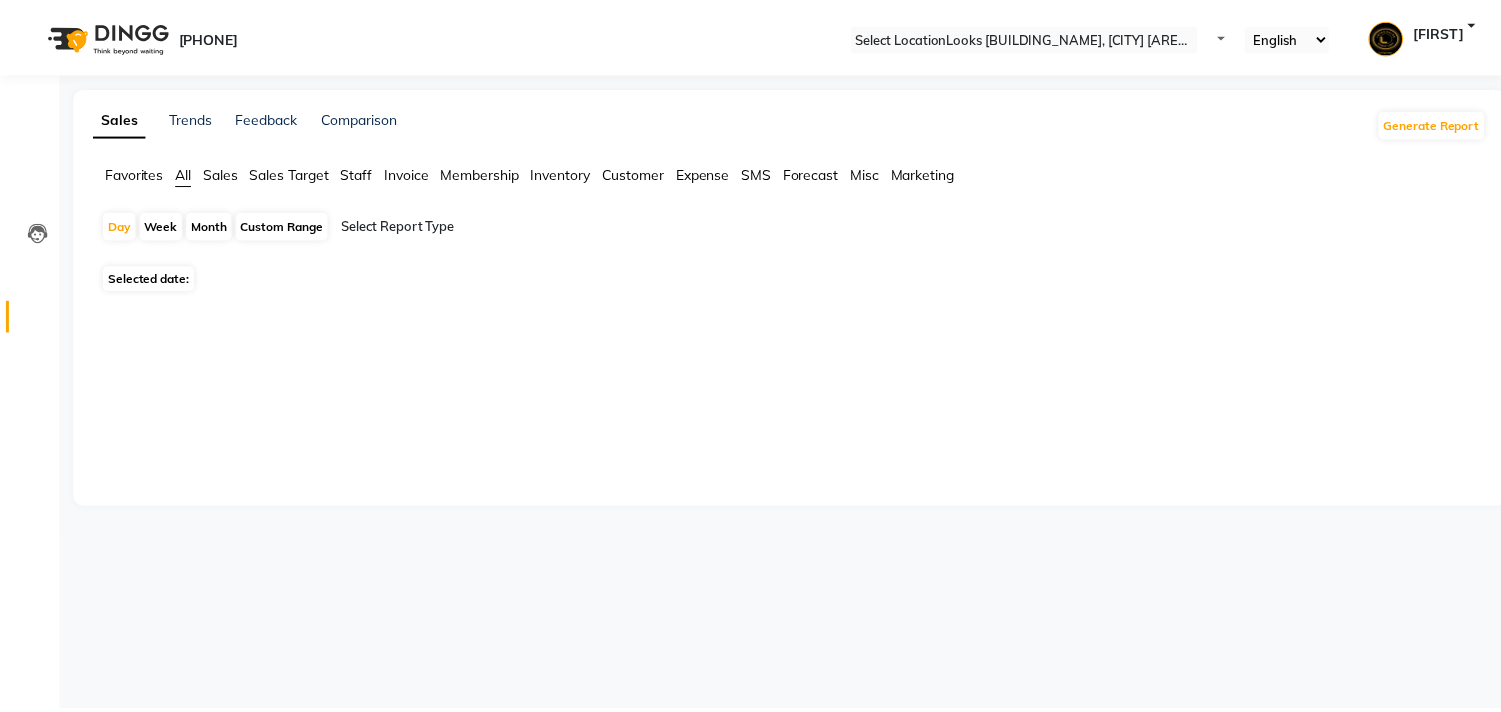 scroll, scrollTop: 0, scrollLeft: 0, axis: both 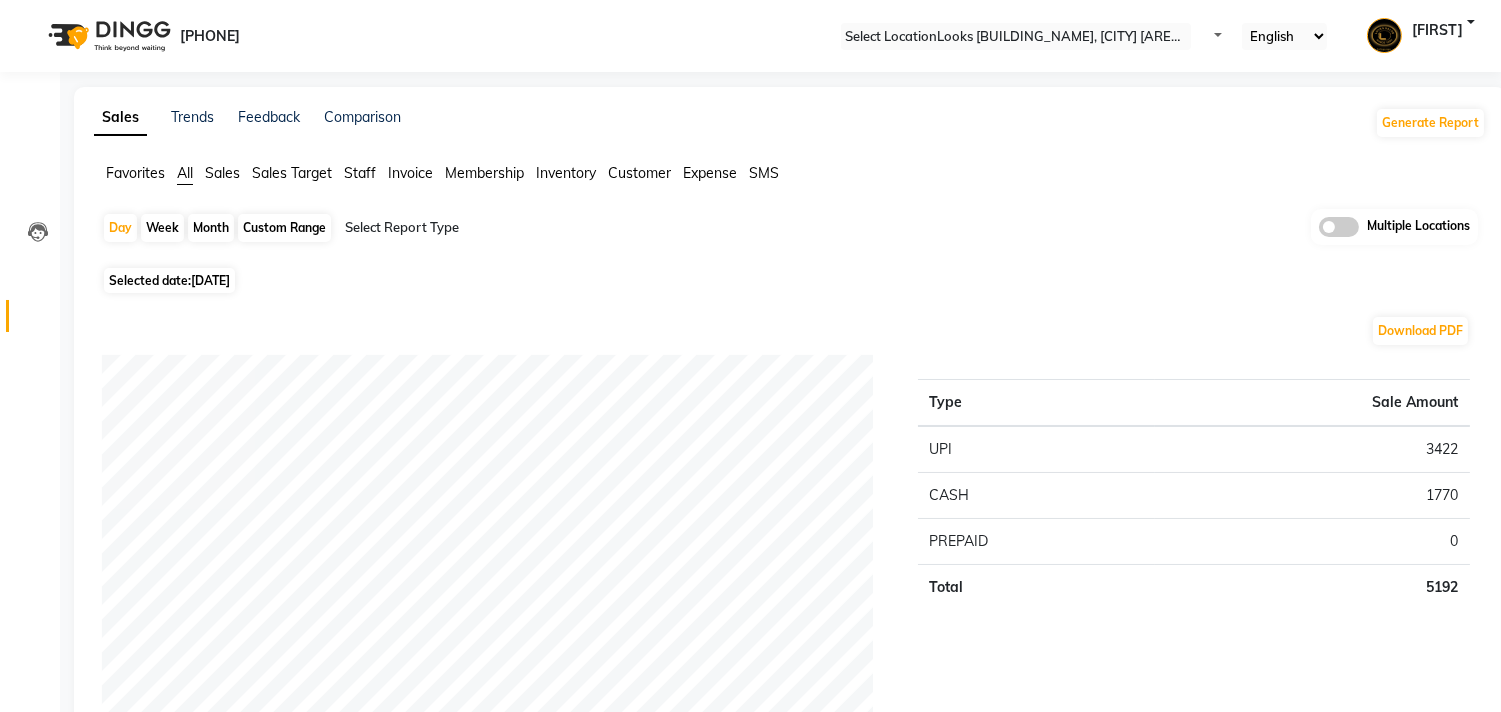 click on "Month" at bounding box center [211, 228] 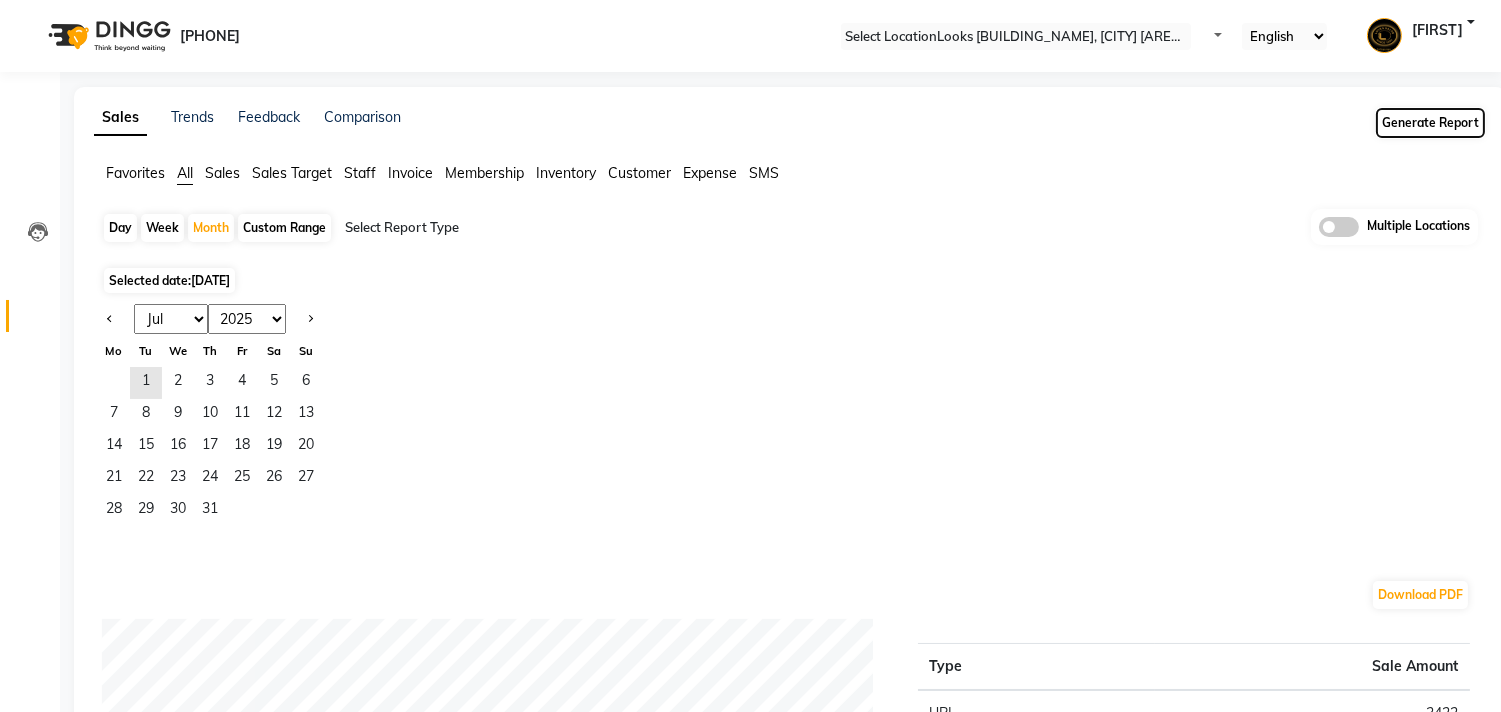 click on "Generate Report" at bounding box center [1430, 123] 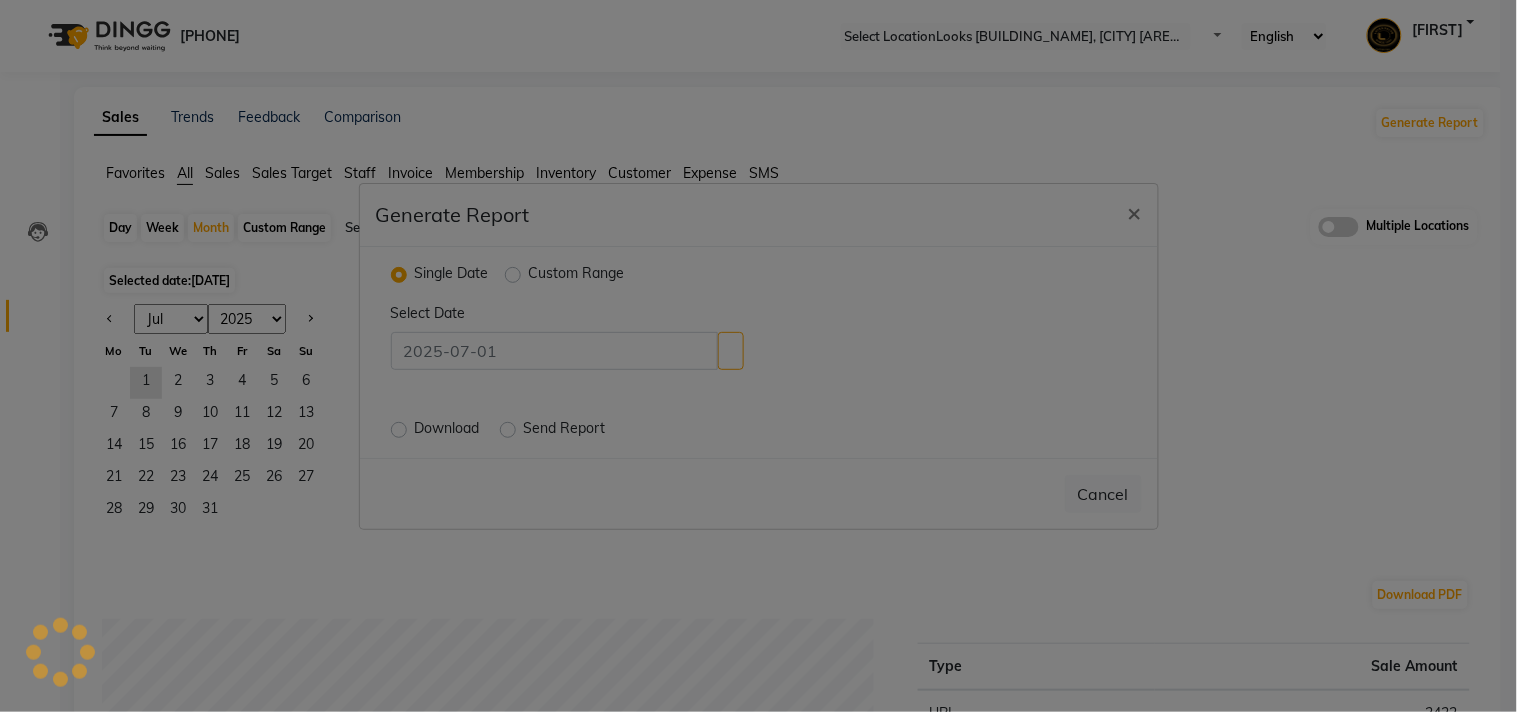 click on "Custom Range" at bounding box center (577, 275) 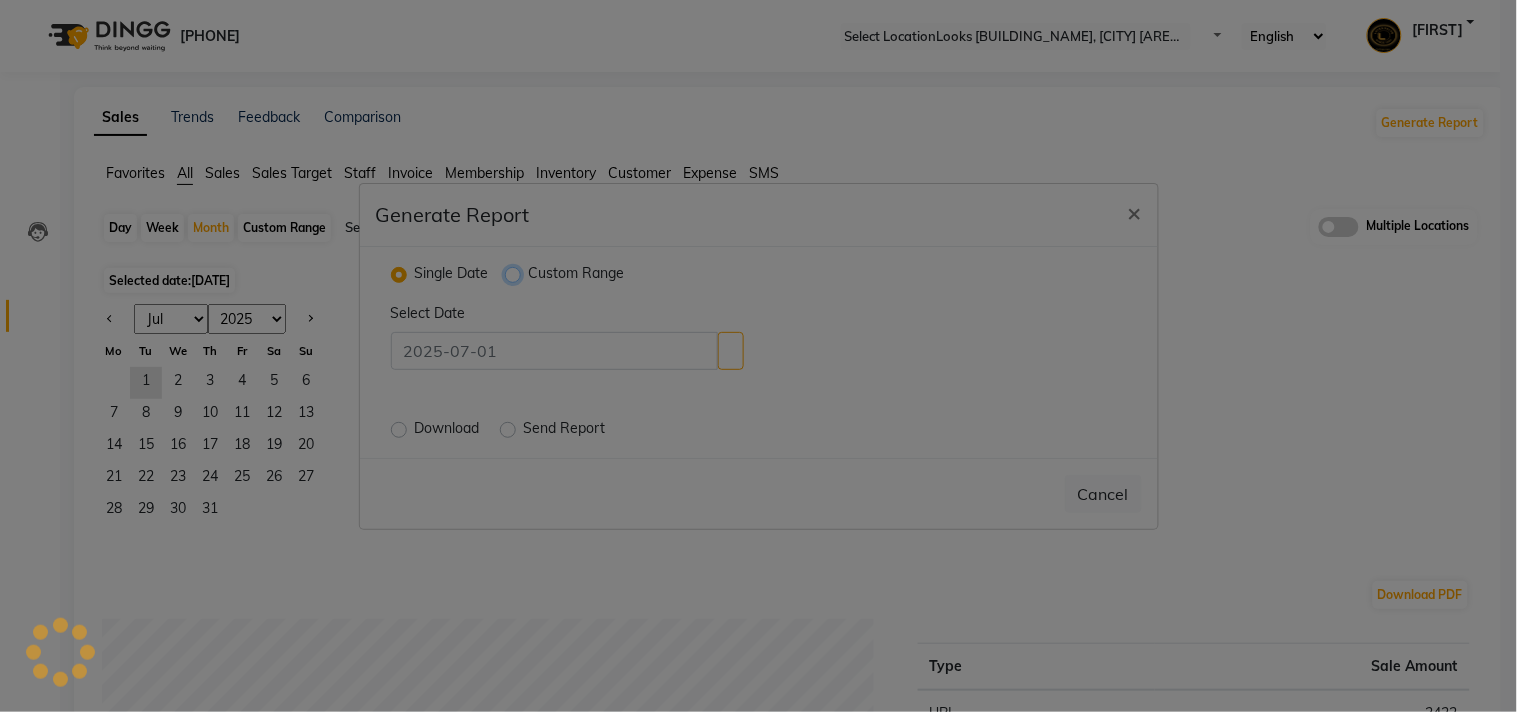 click on "Custom Range" at bounding box center (515, 273) 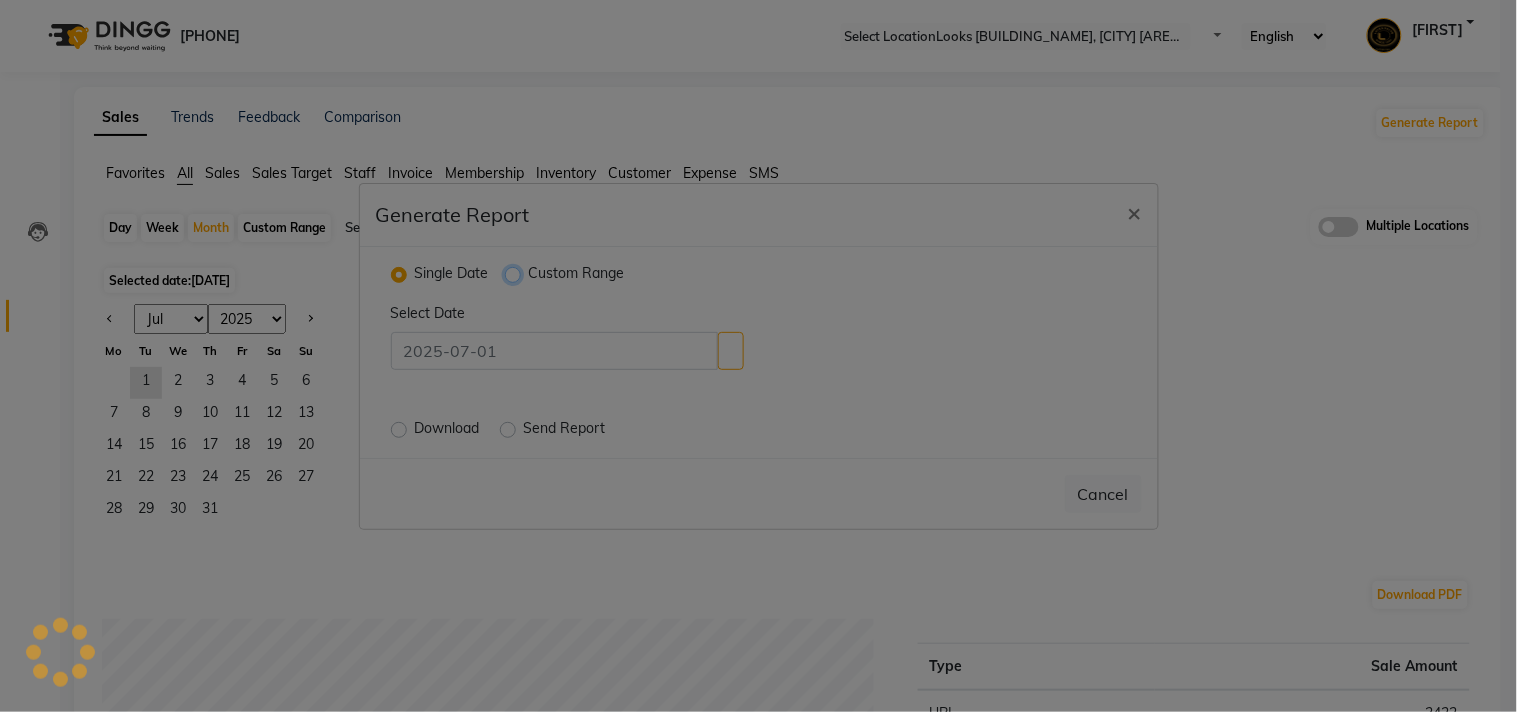 radio on "true" 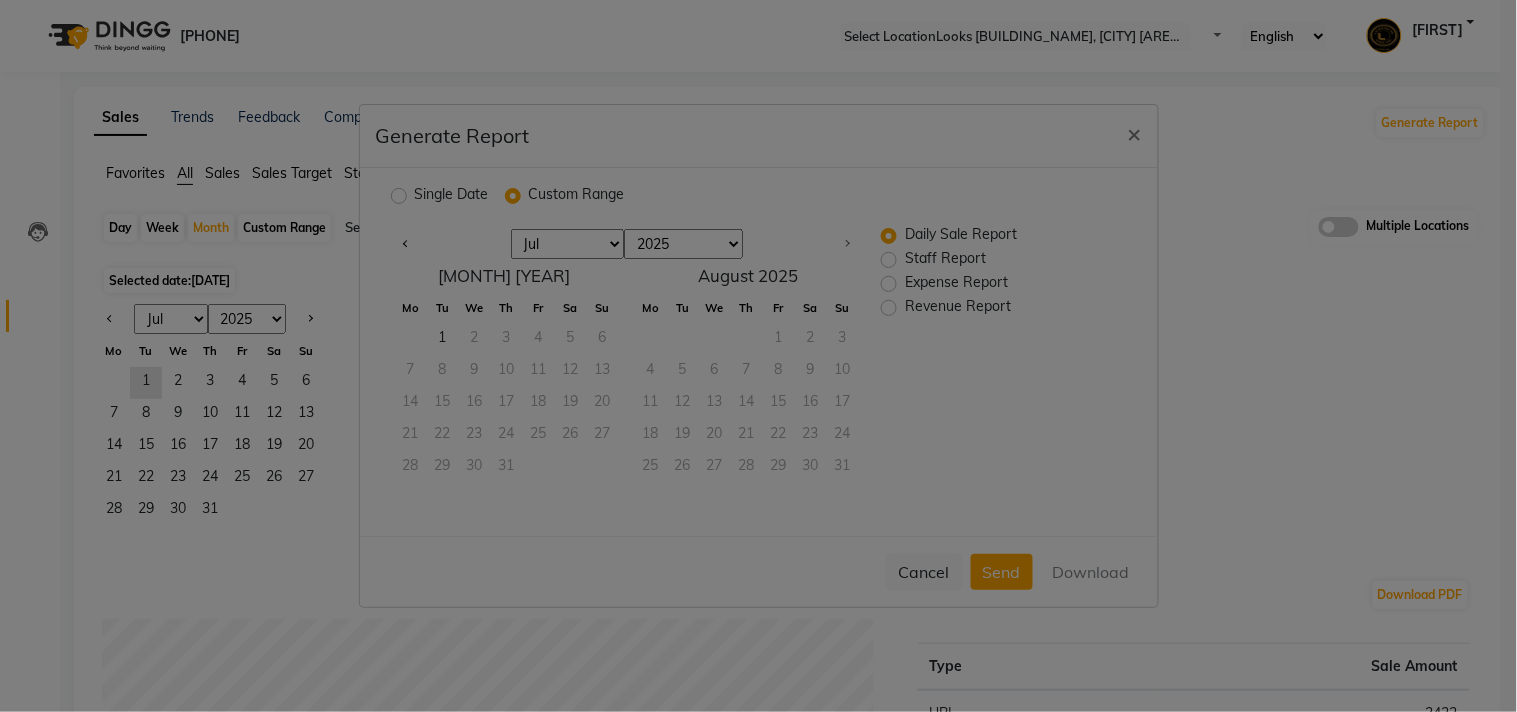 click on "[MONTH] [MONTH] [MONTH] [MONTH] [MONTH] [MONTH] [MONTH]" at bounding box center [568, 244] 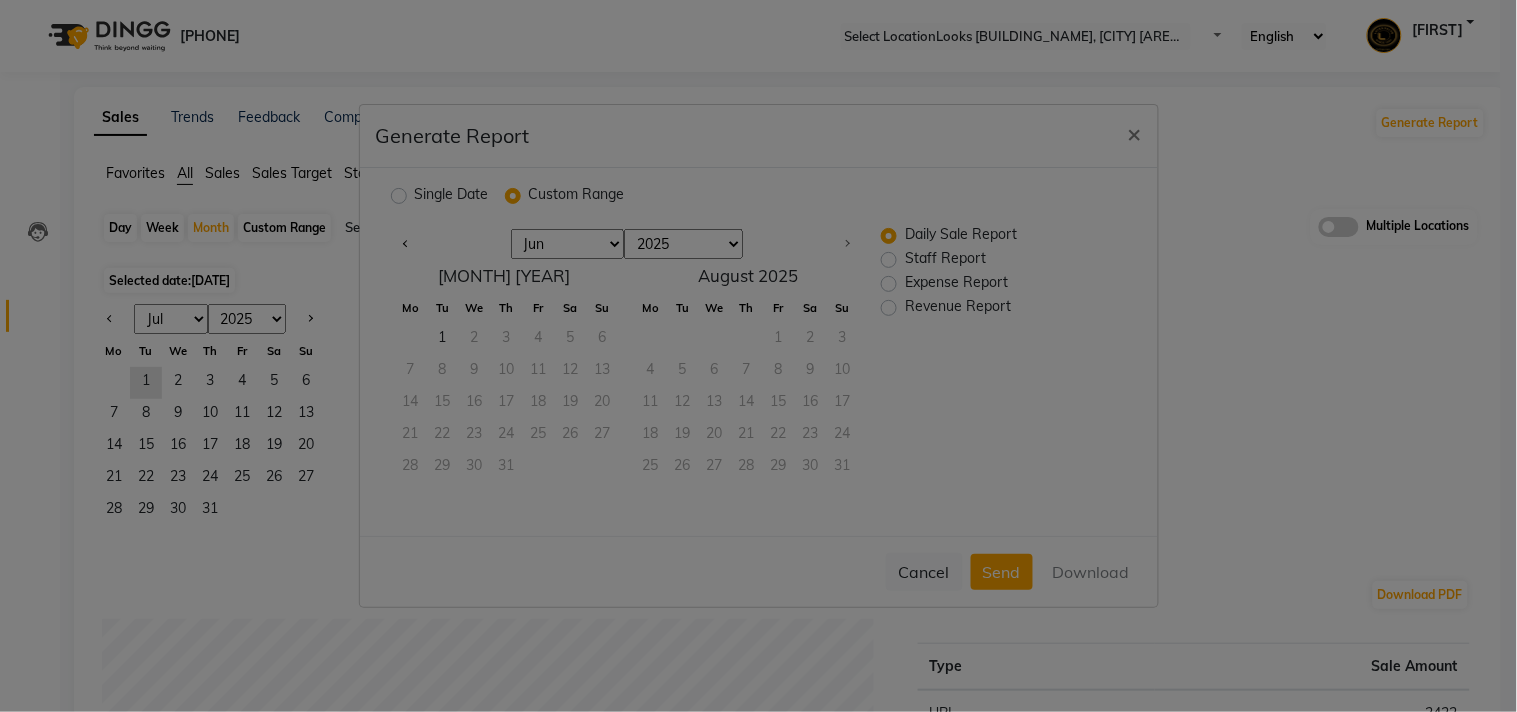 click on "[MONTH] [MONTH] [MONTH] [MONTH] [MONTH] [MONTH] [MONTH]" at bounding box center [568, 244] 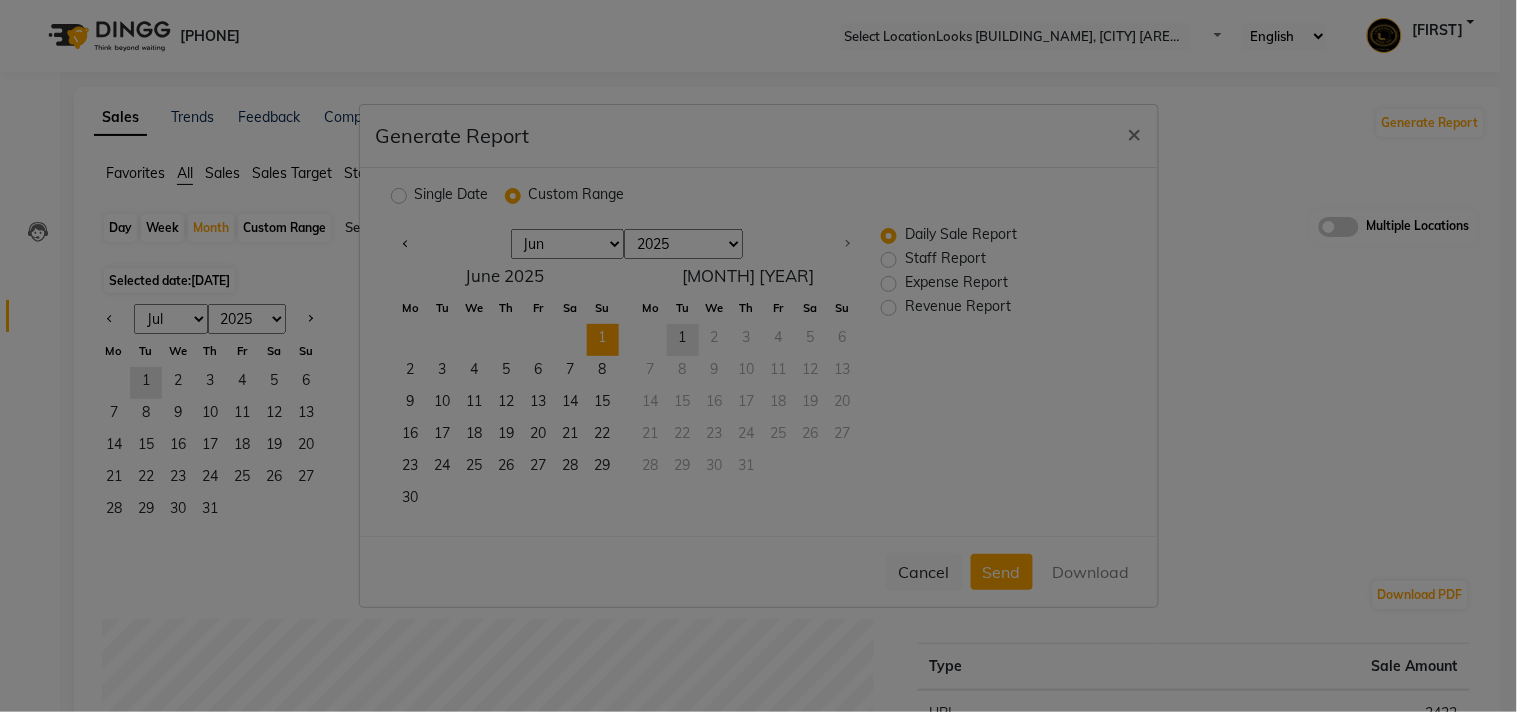 drag, startPoint x: 607, startPoint y: 333, endPoint x: 476, endPoint y: 462, distance: 183.8532 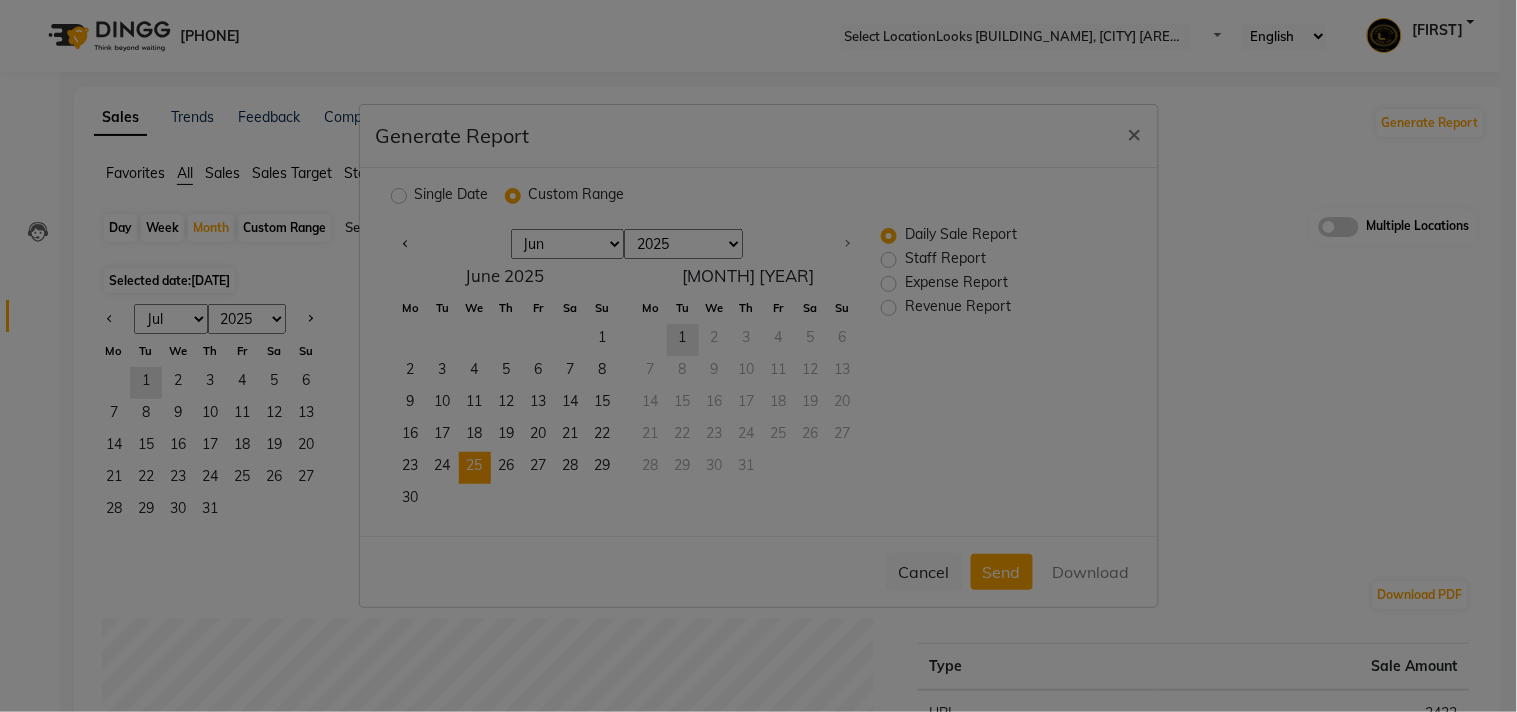 click on "1" at bounding box center [603, 340] 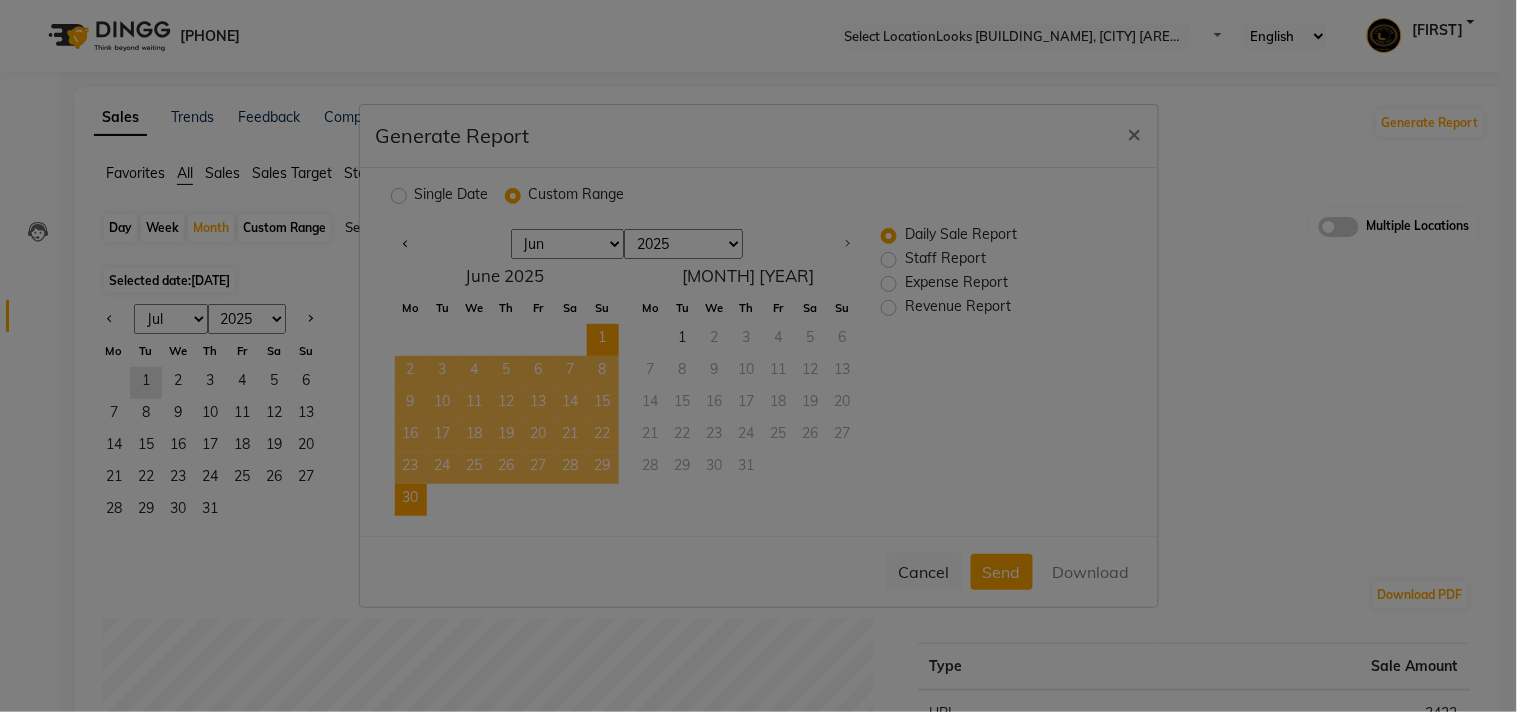 click on "30" at bounding box center (411, 500) 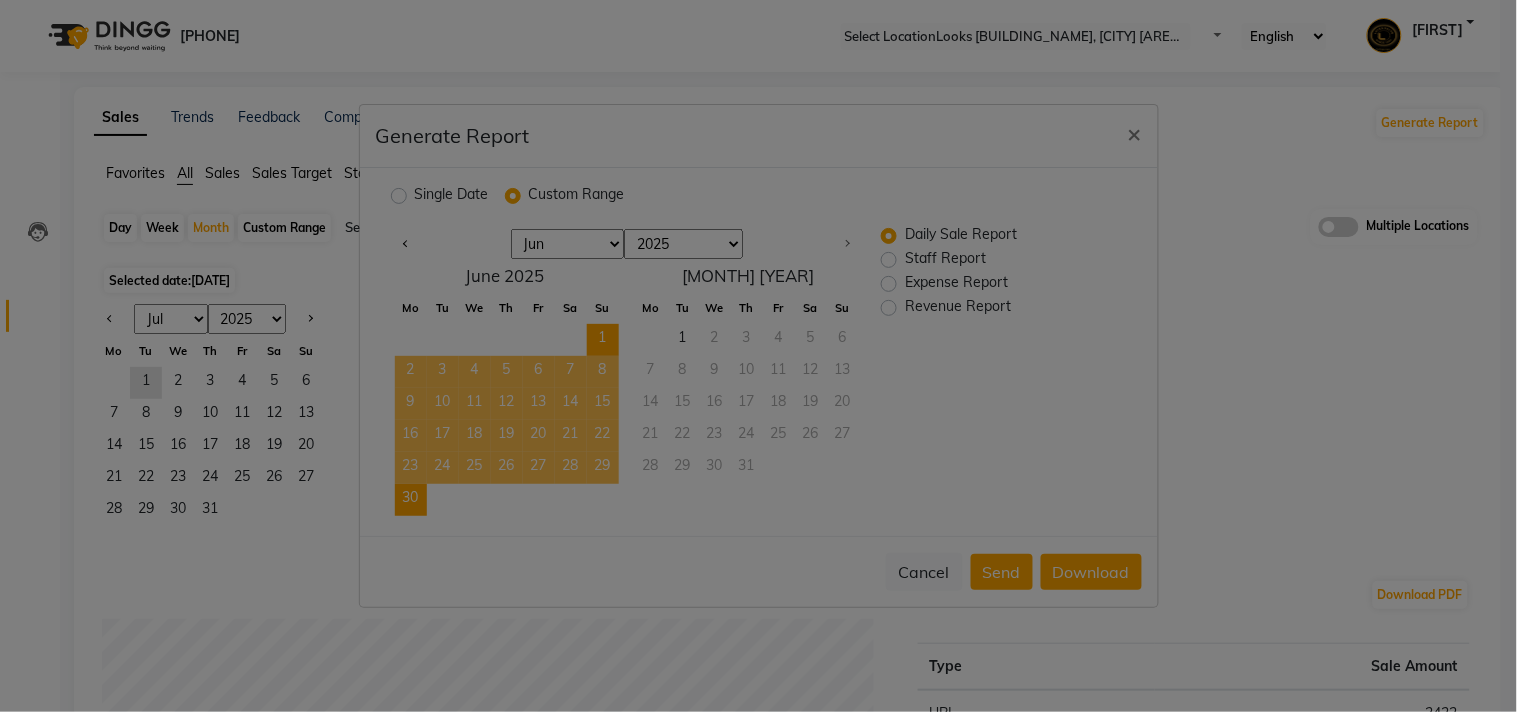 click on "Staff Report" at bounding box center [945, 260] 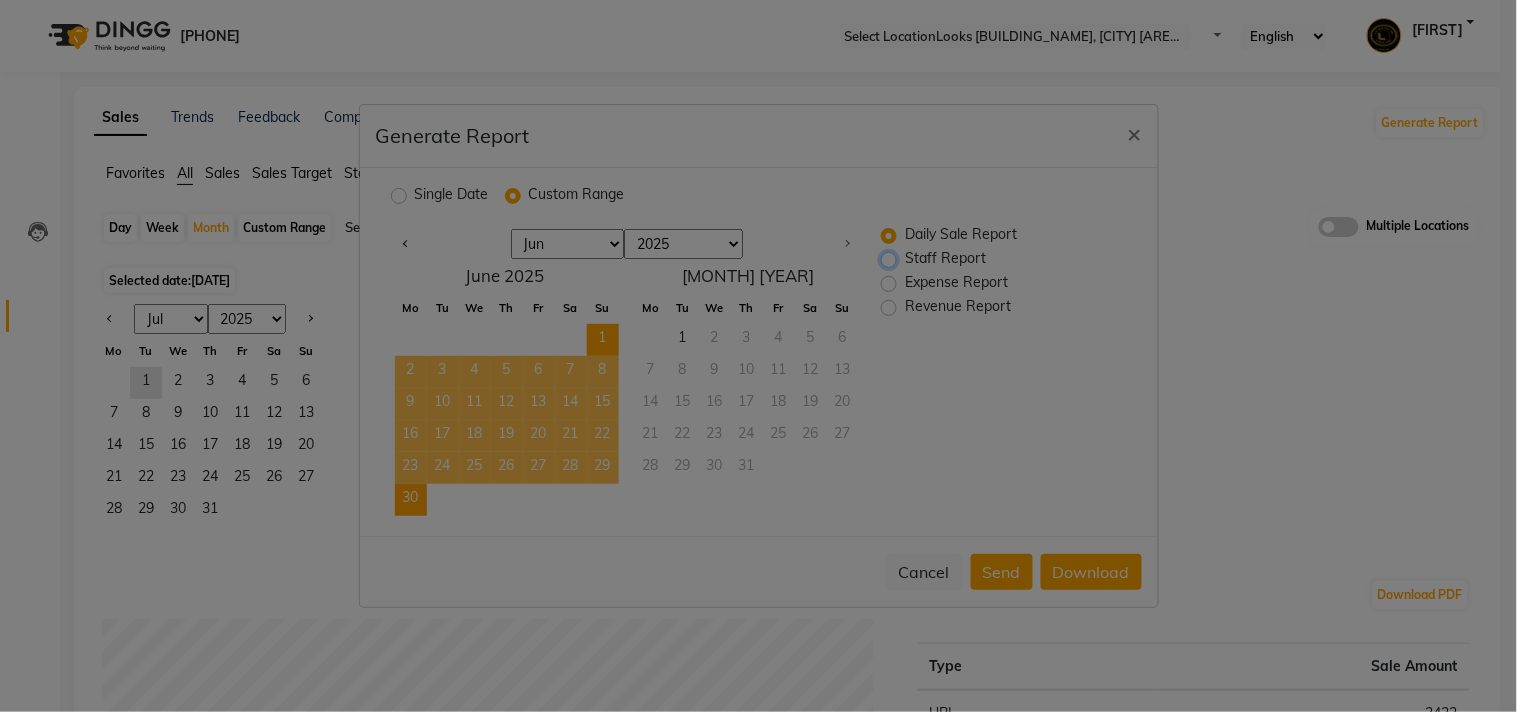 click on "Staff Report" at bounding box center (891, 259) 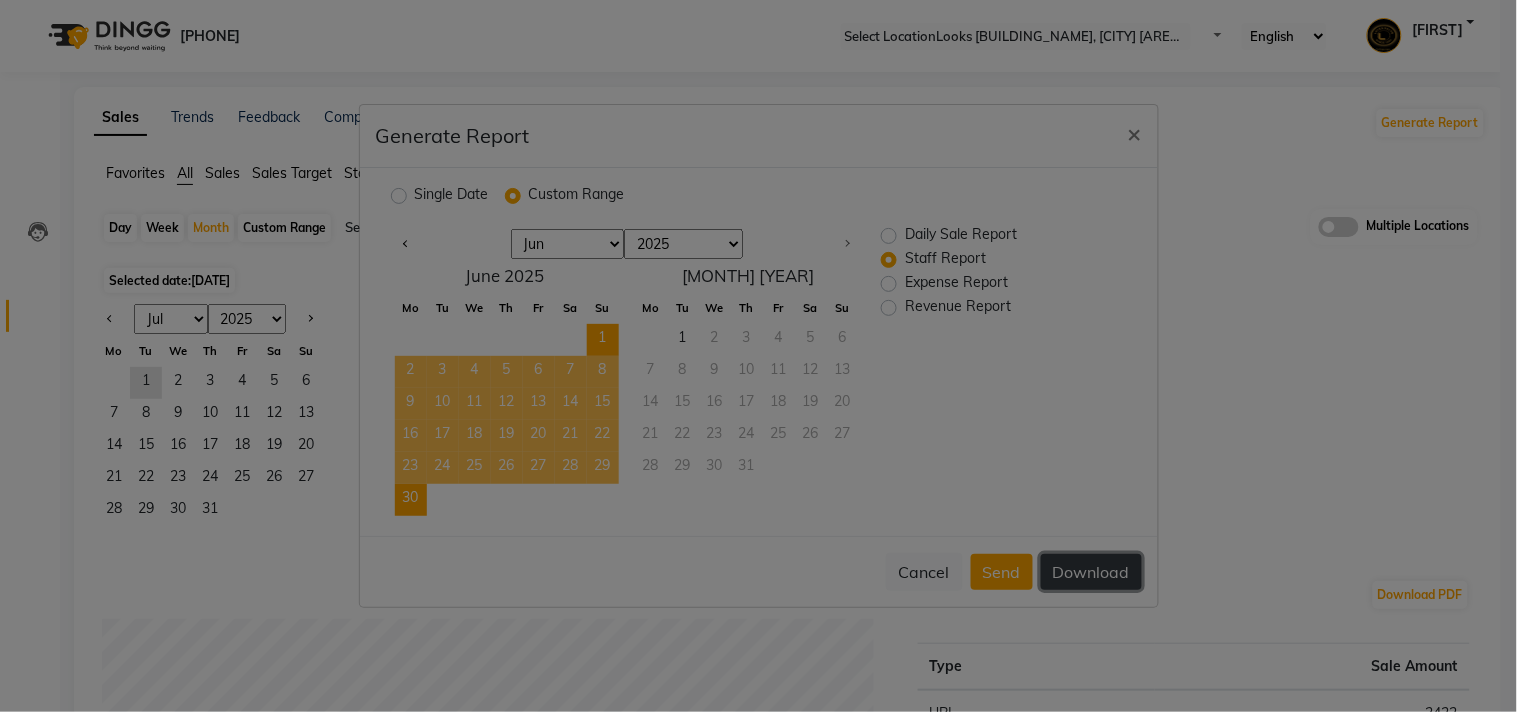 click on "Download" at bounding box center [1091, 572] 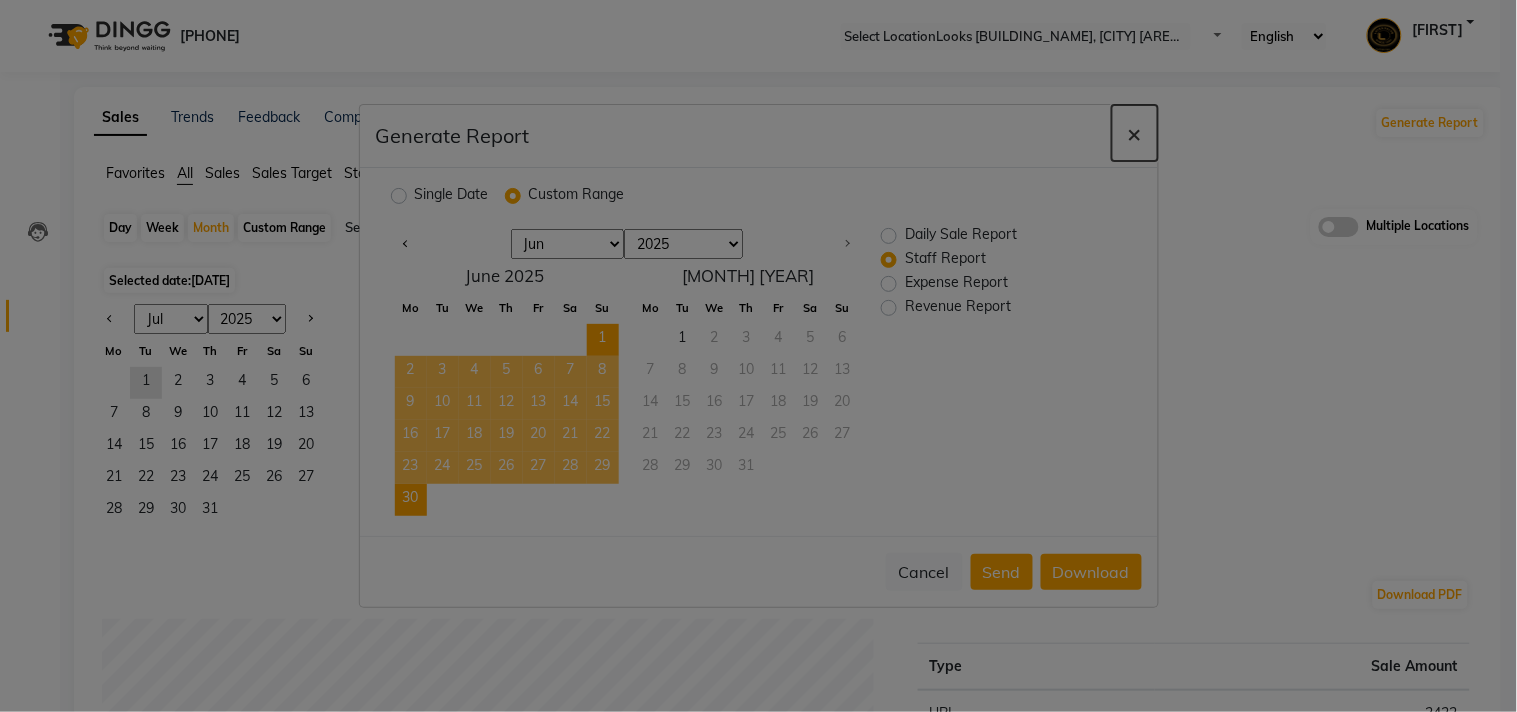 click on "×" at bounding box center [1135, 133] 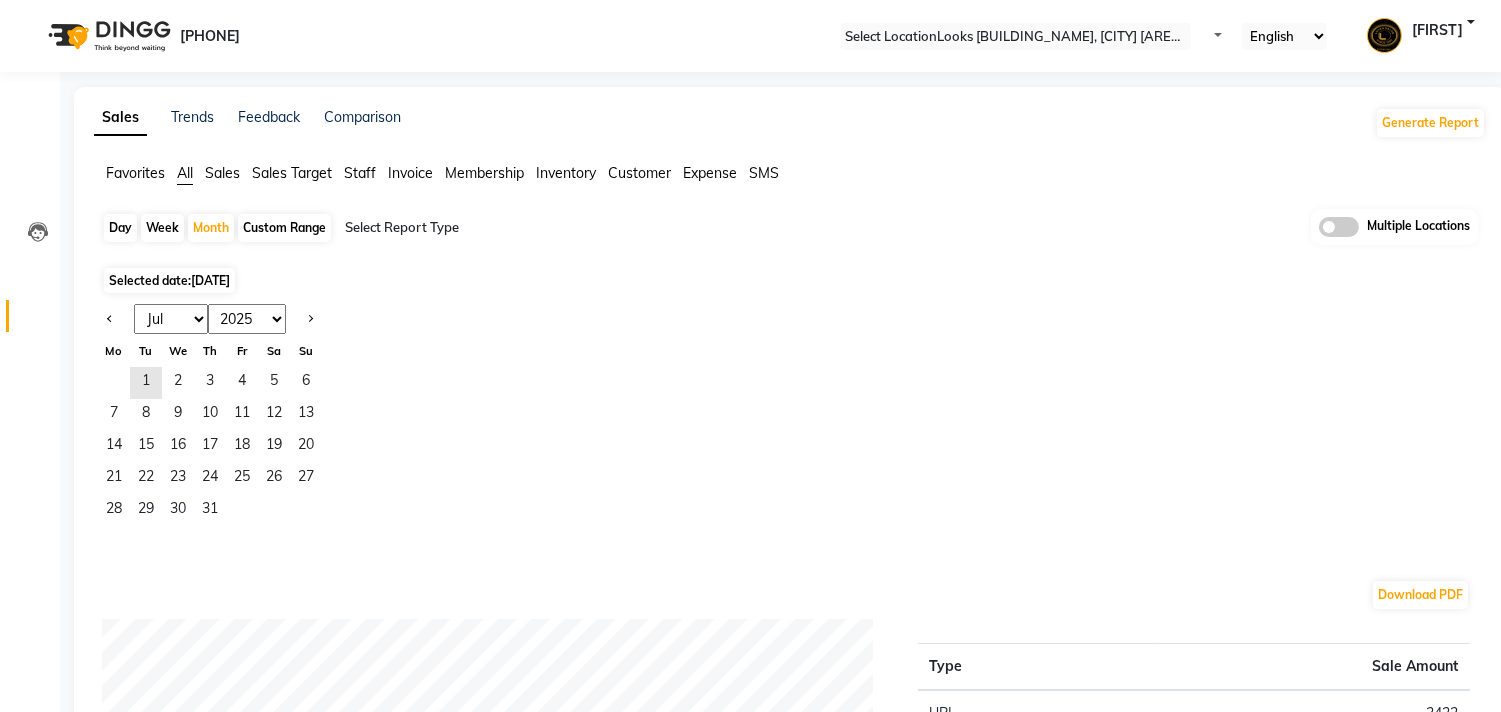 click at bounding box center [1016, 37] 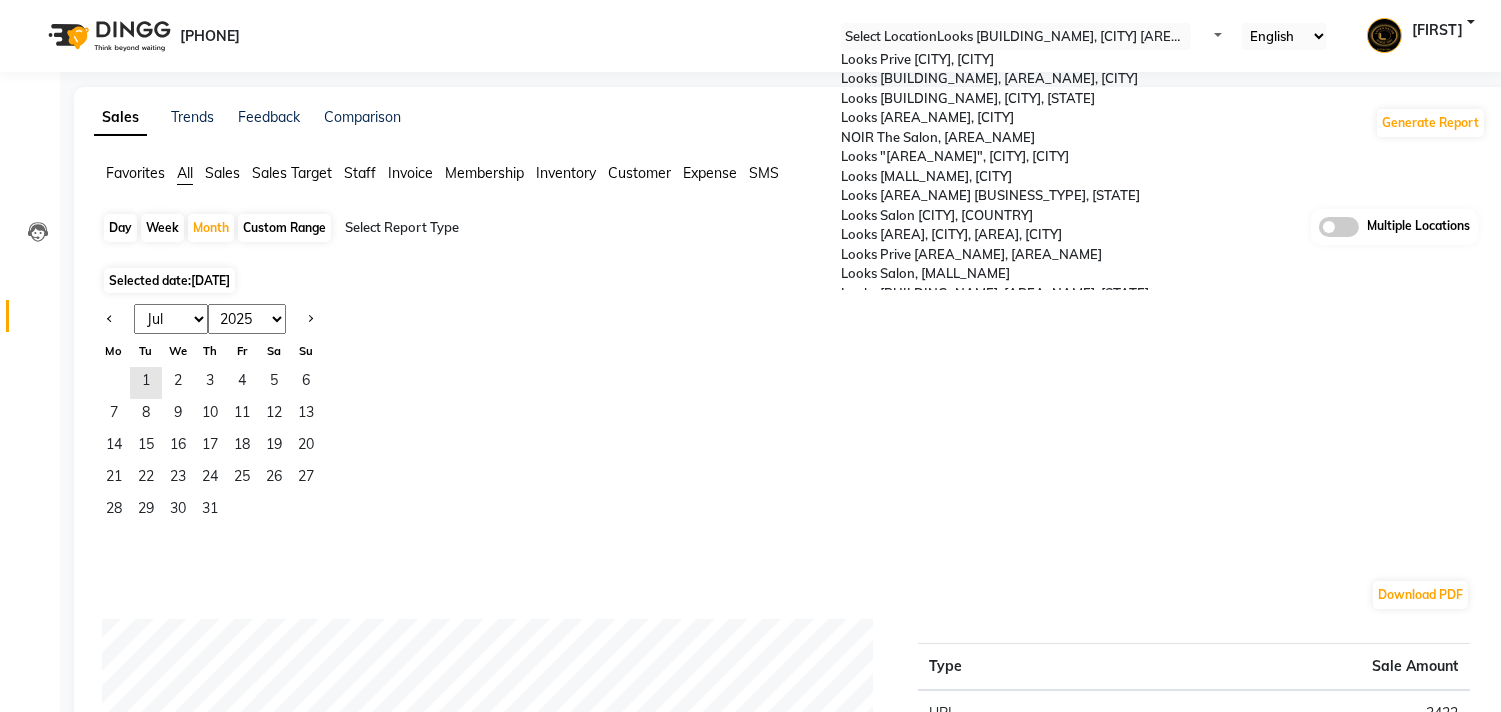 scroll, scrollTop: 603, scrollLeft: 0, axis: vertical 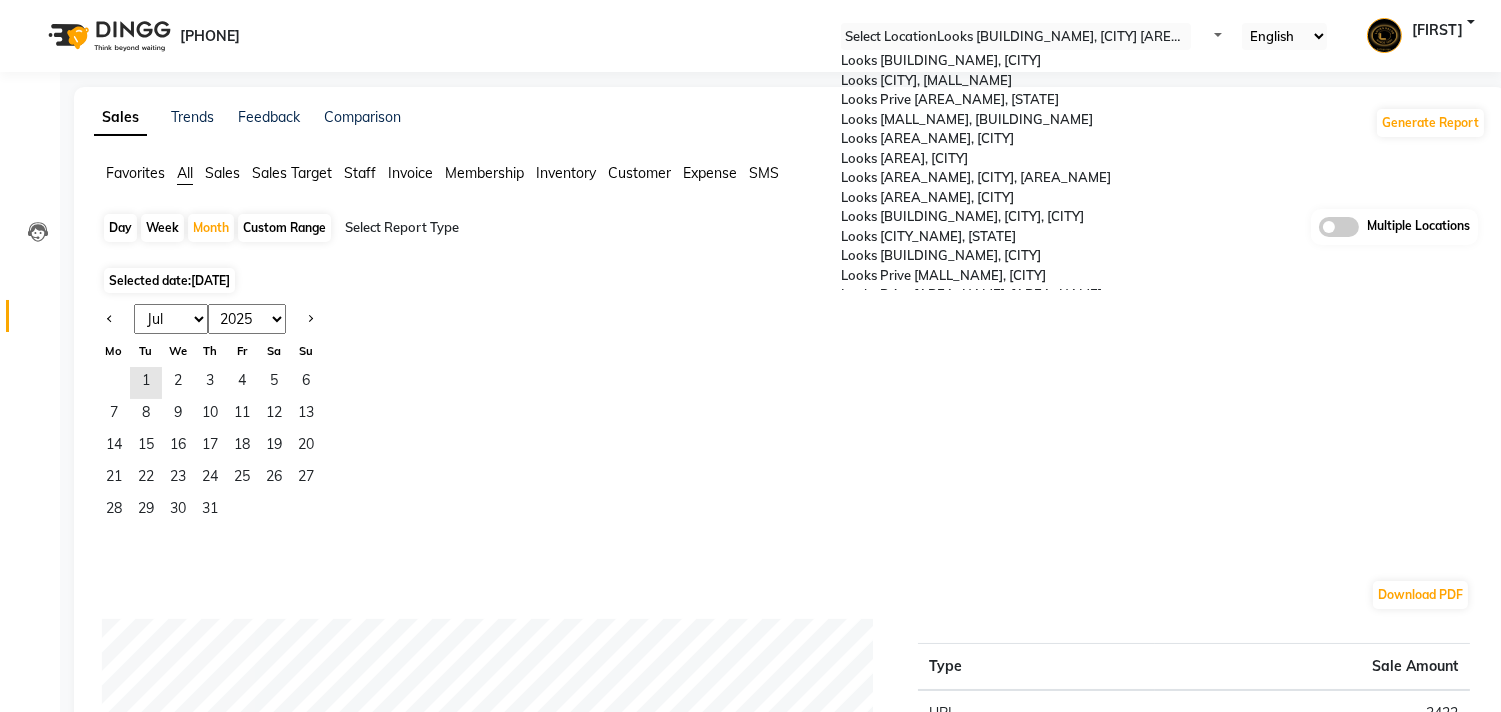 type on "v" 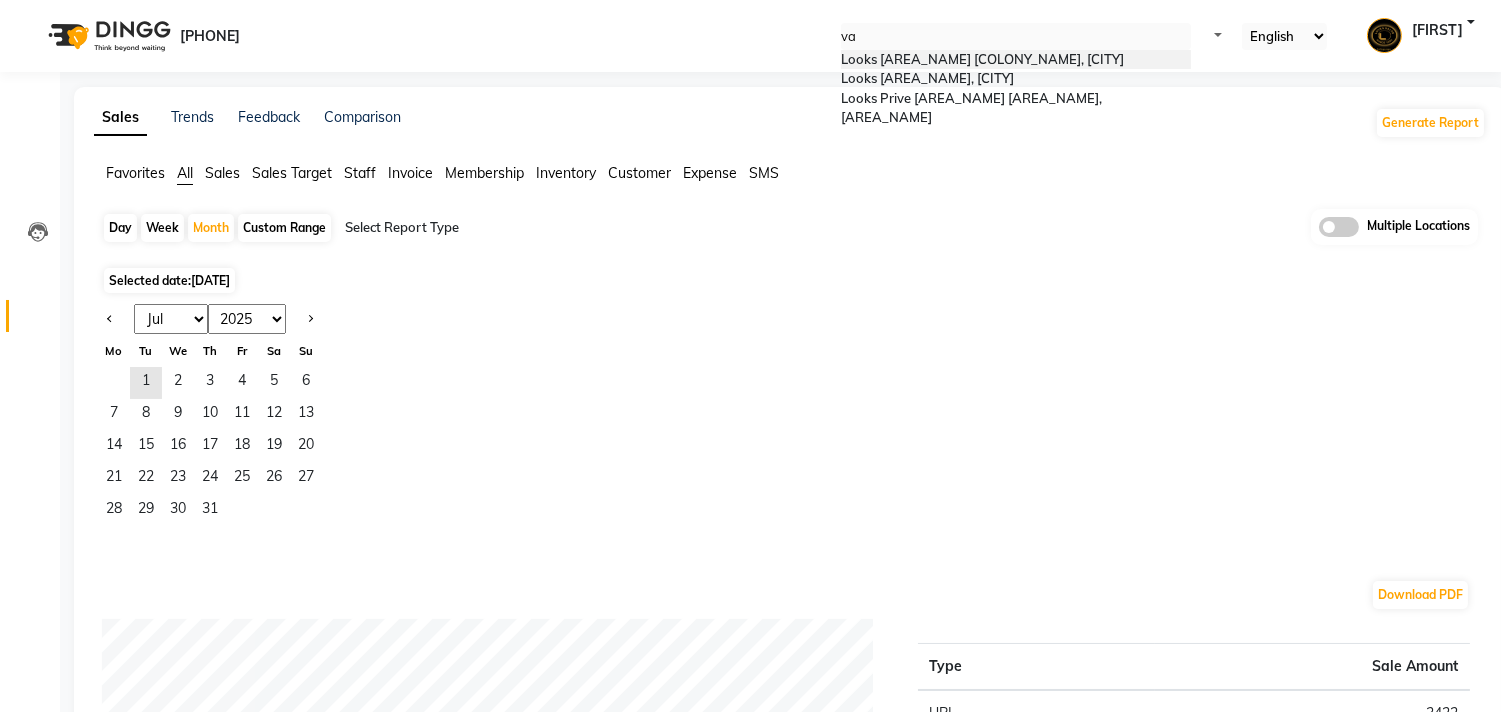 scroll, scrollTop: 0, scrollLeft: 0, axis: both 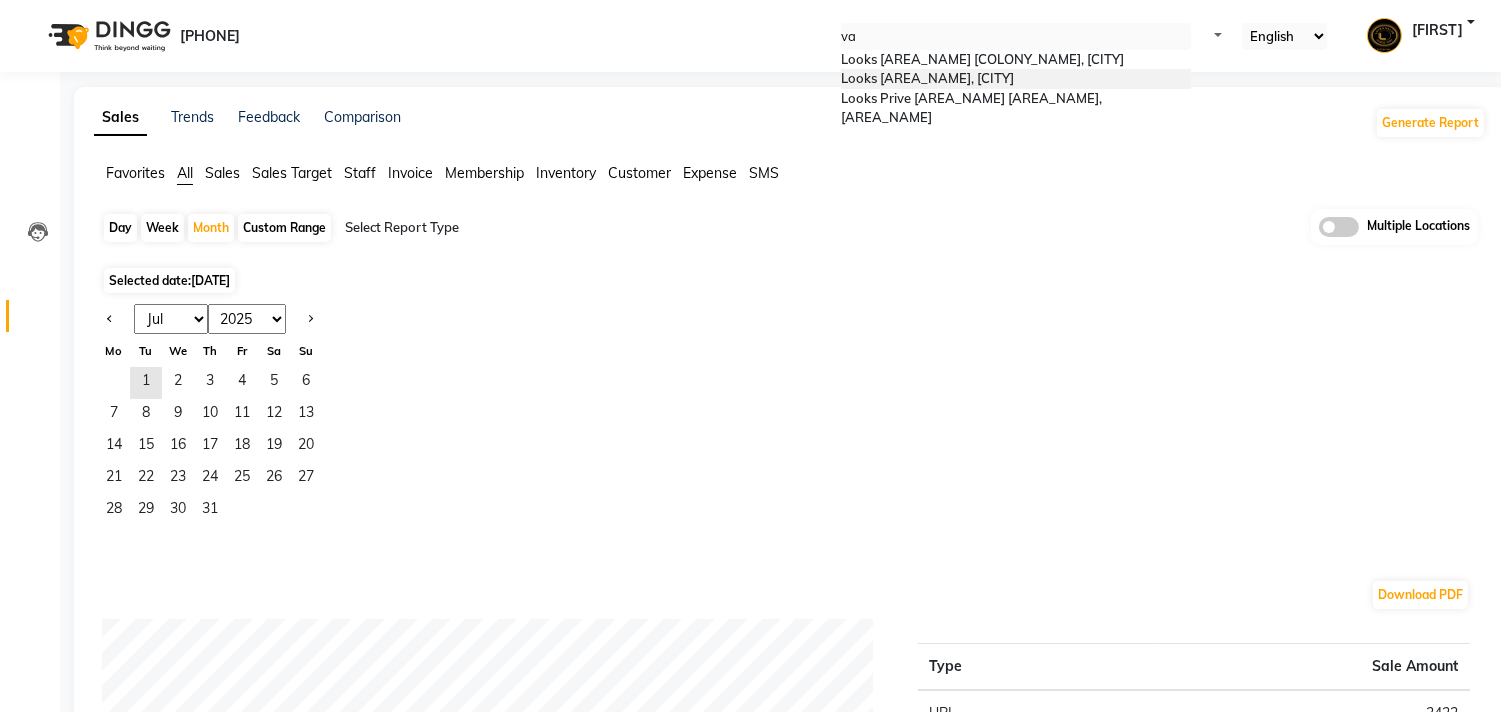 click on "Looks Vasundhara, Ghaziabad" at bounding box center (927, 78) 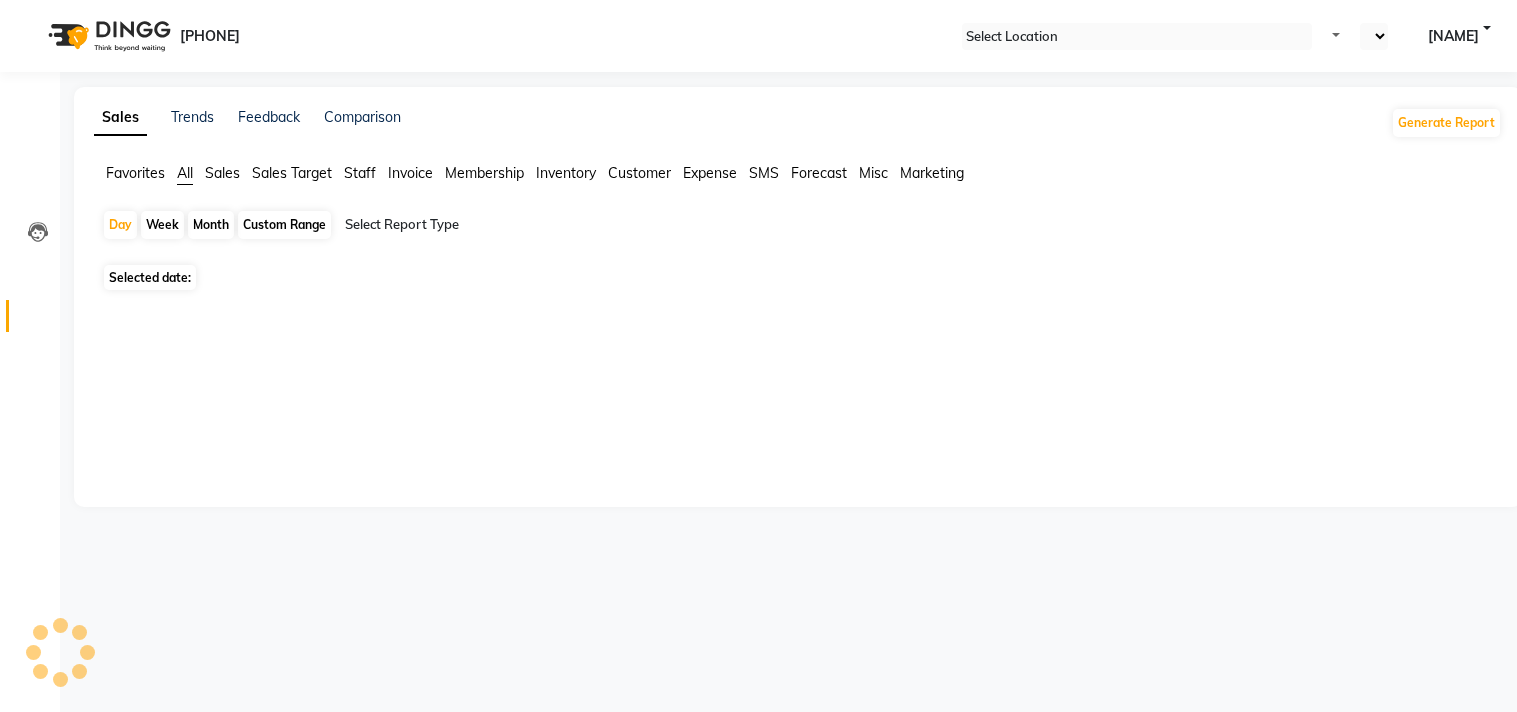 scroll, scrollTop: 0, scrollLeft: 0, axis: both 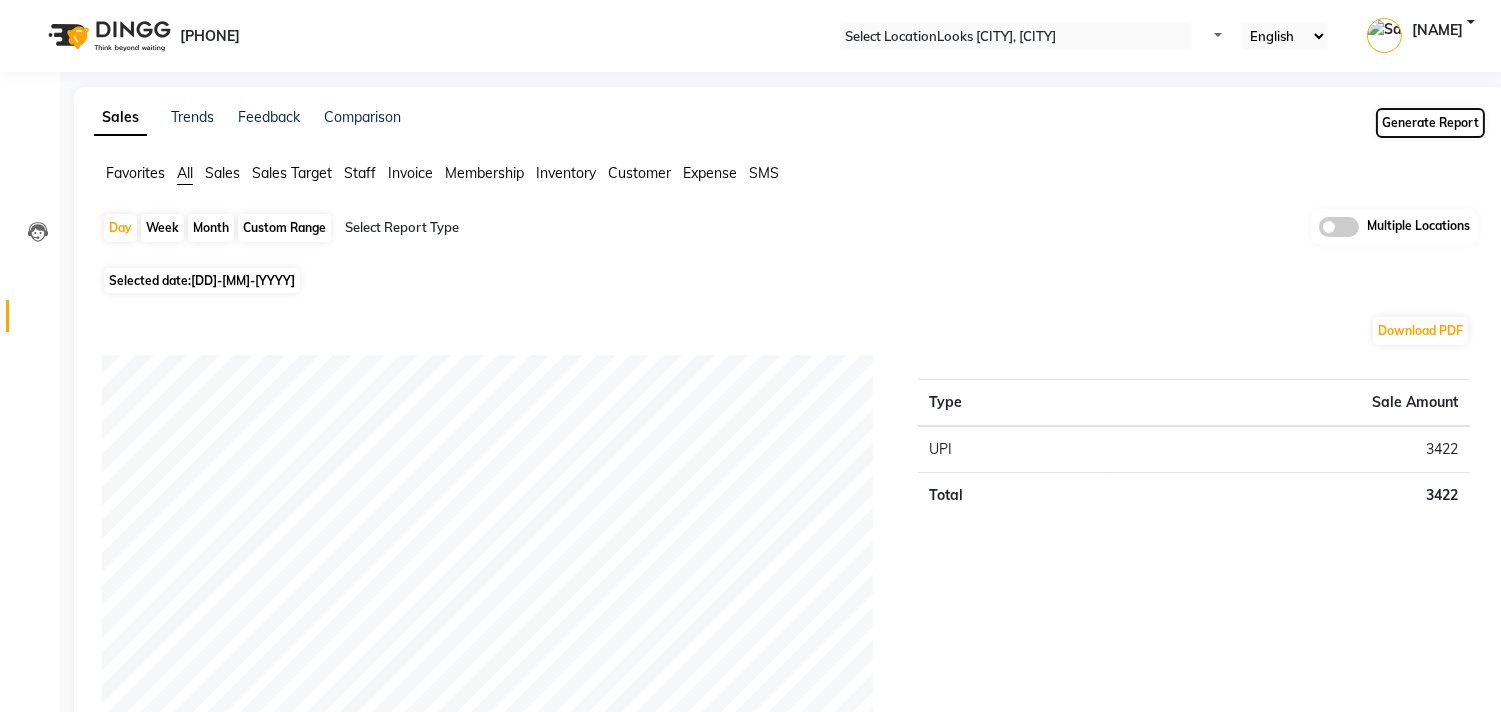 click on "Generate Report" at bounding box center (1430, 123) 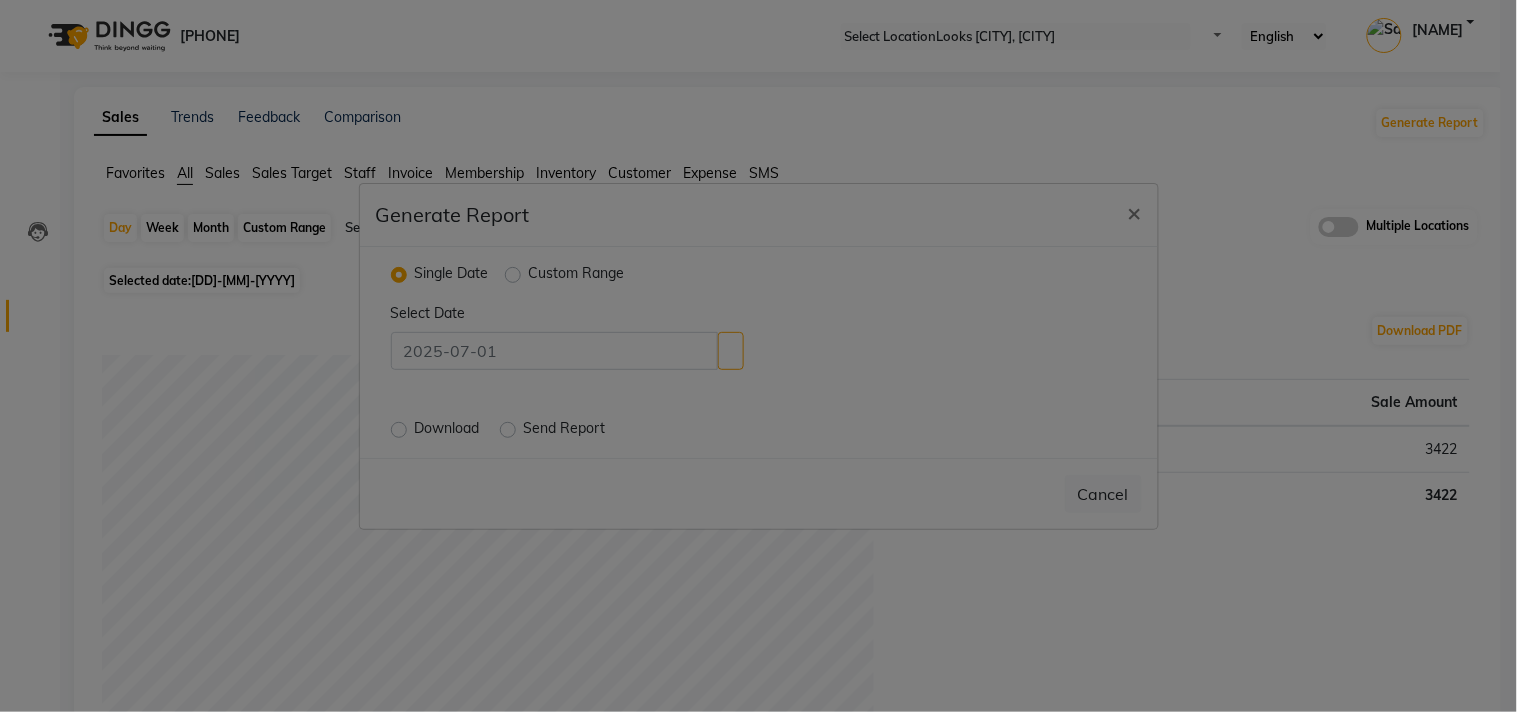 click on "Custom Range" at bounding box center [565, 275] 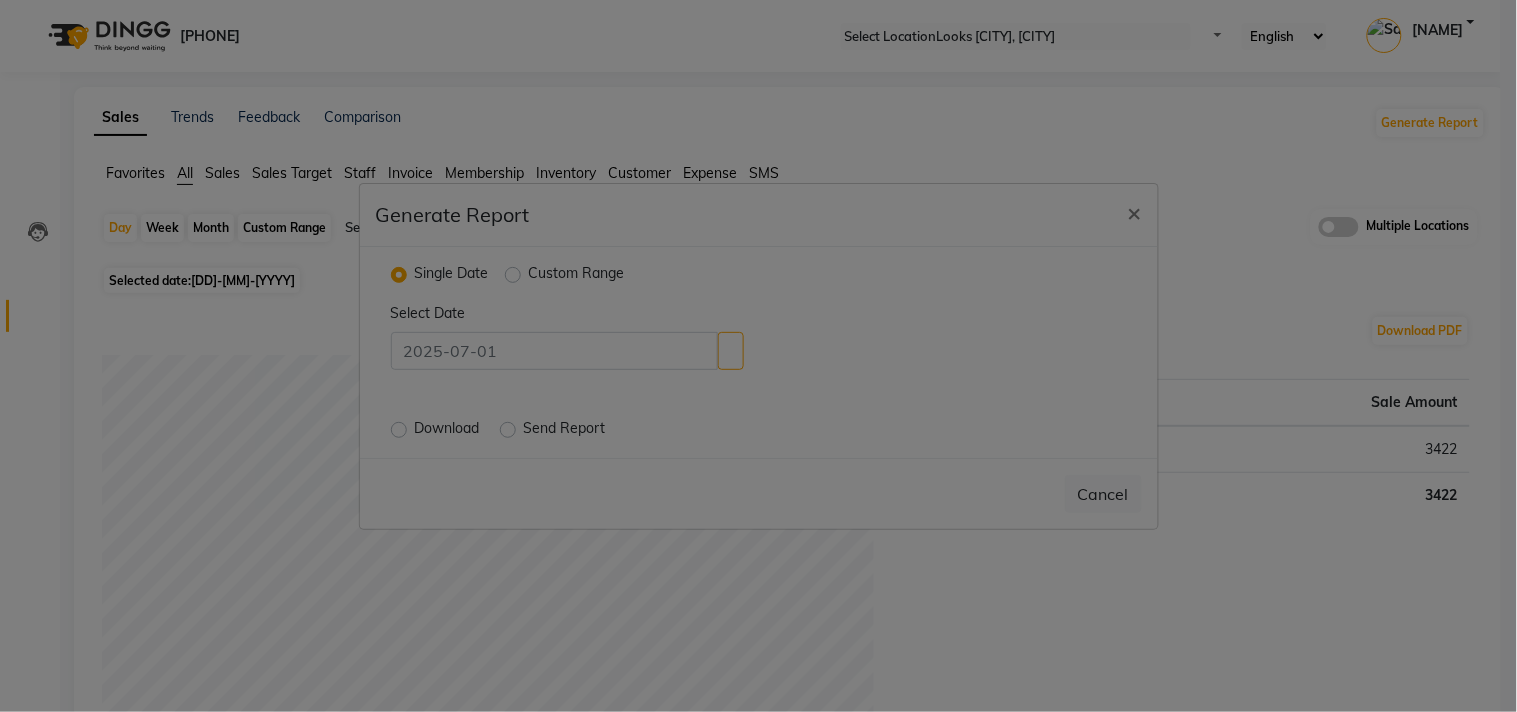 click on "Custom Range" at bounding box center (577, 275) 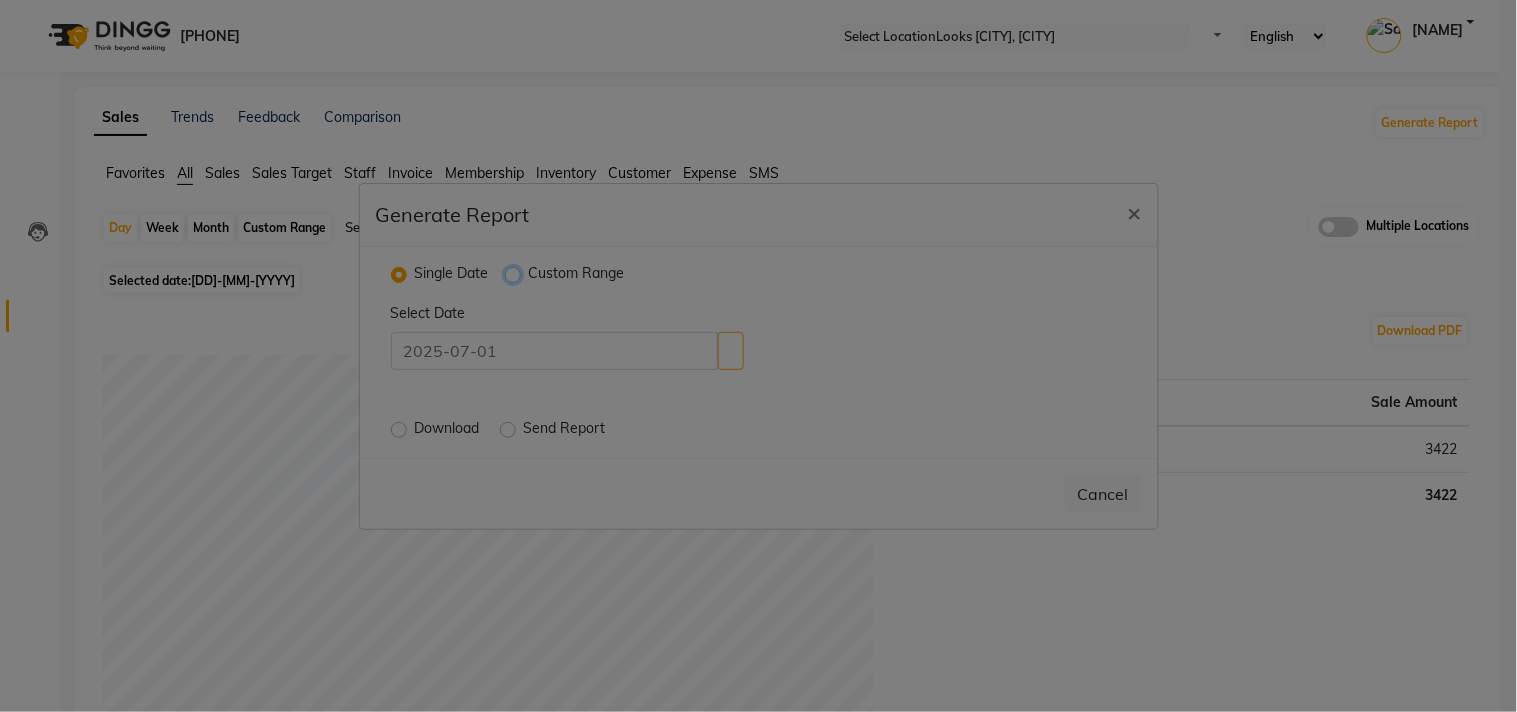 click on "Custom Range" at bounding box center (515, 273) 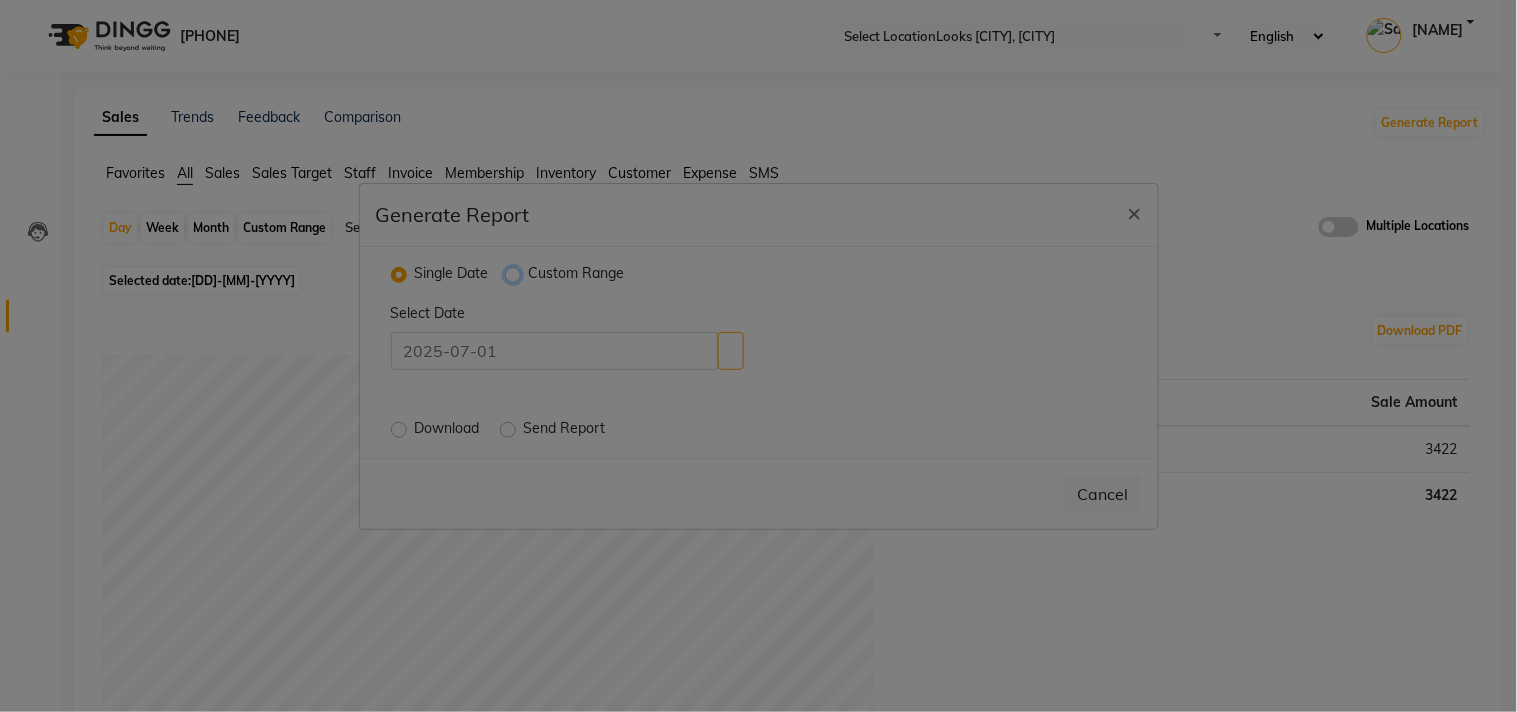 radio on "true" 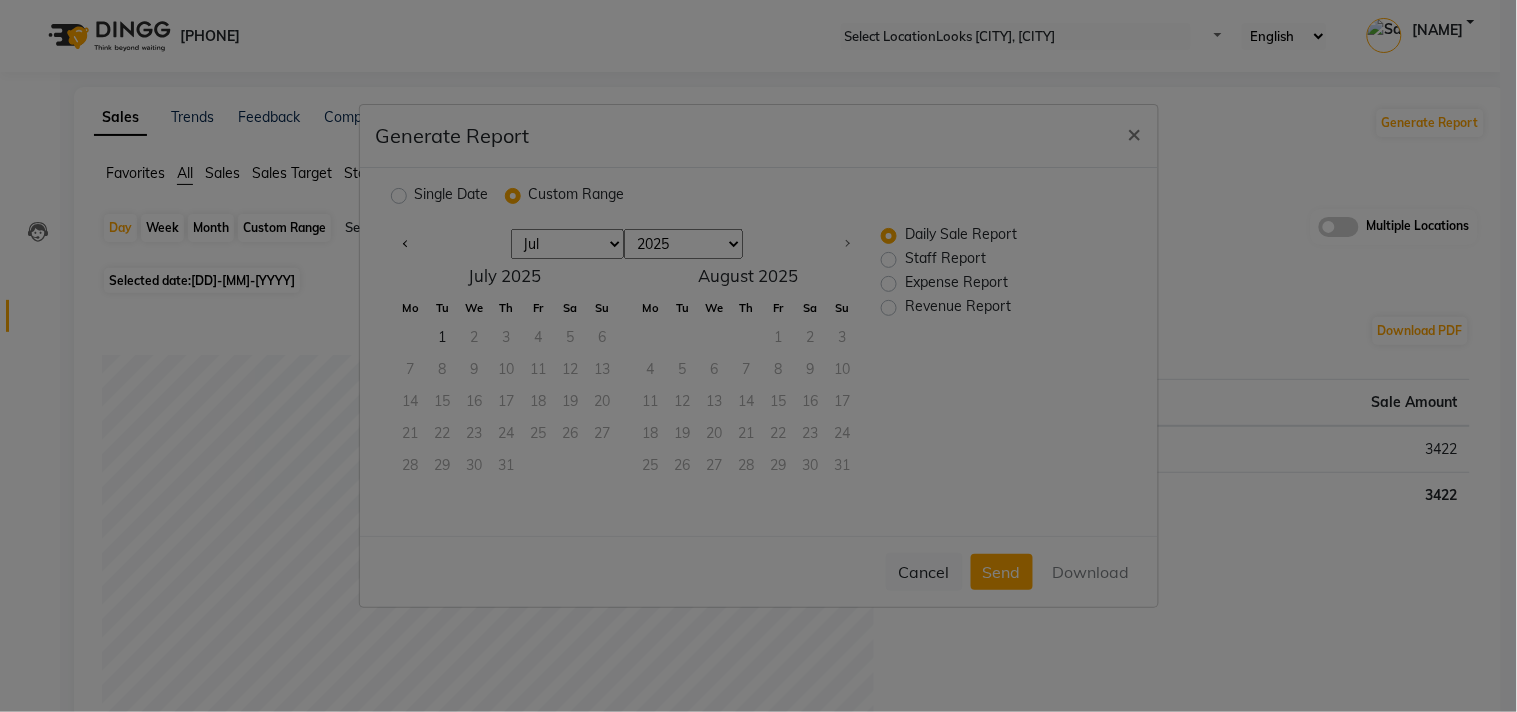click on "Staff Report" at bounding box center (945, 260) 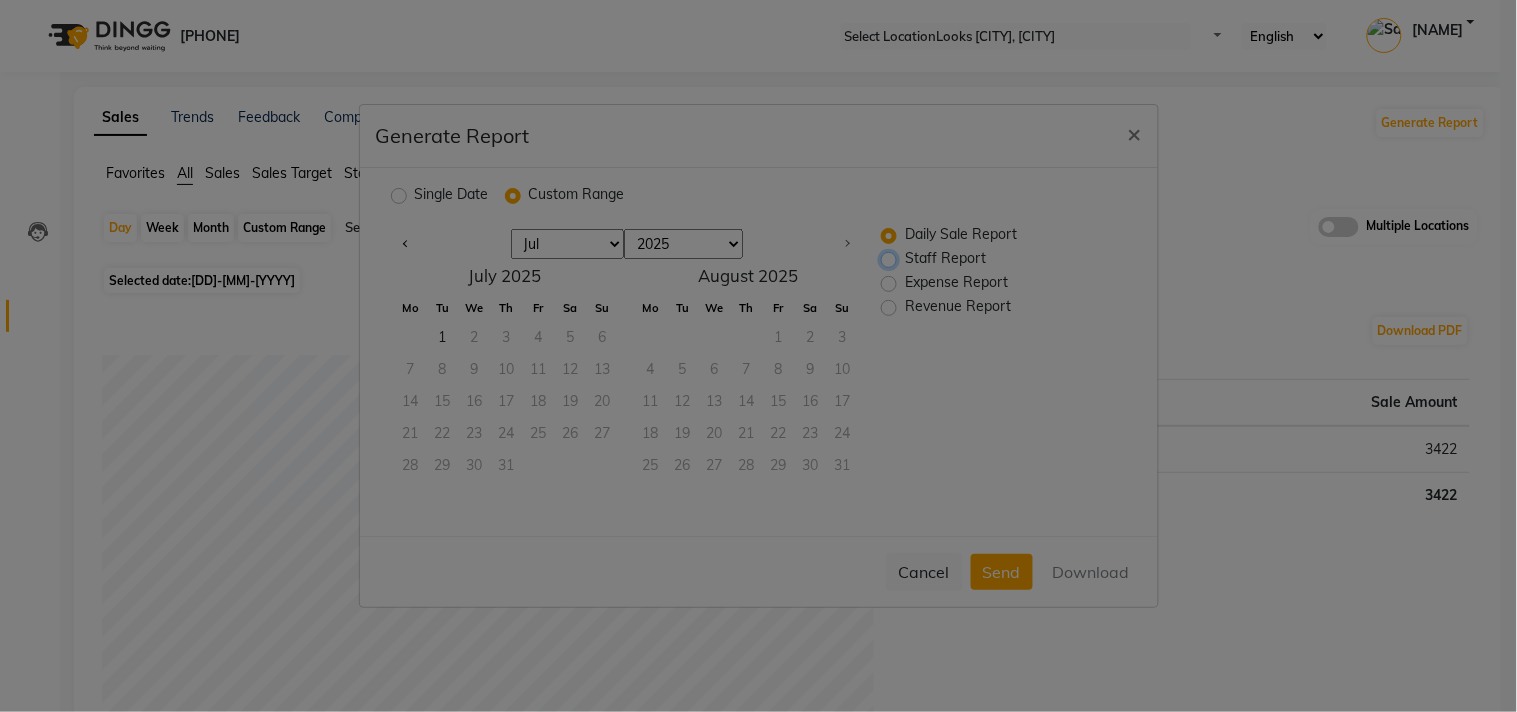click on "Staff Report" at bounding box center (891, 259) 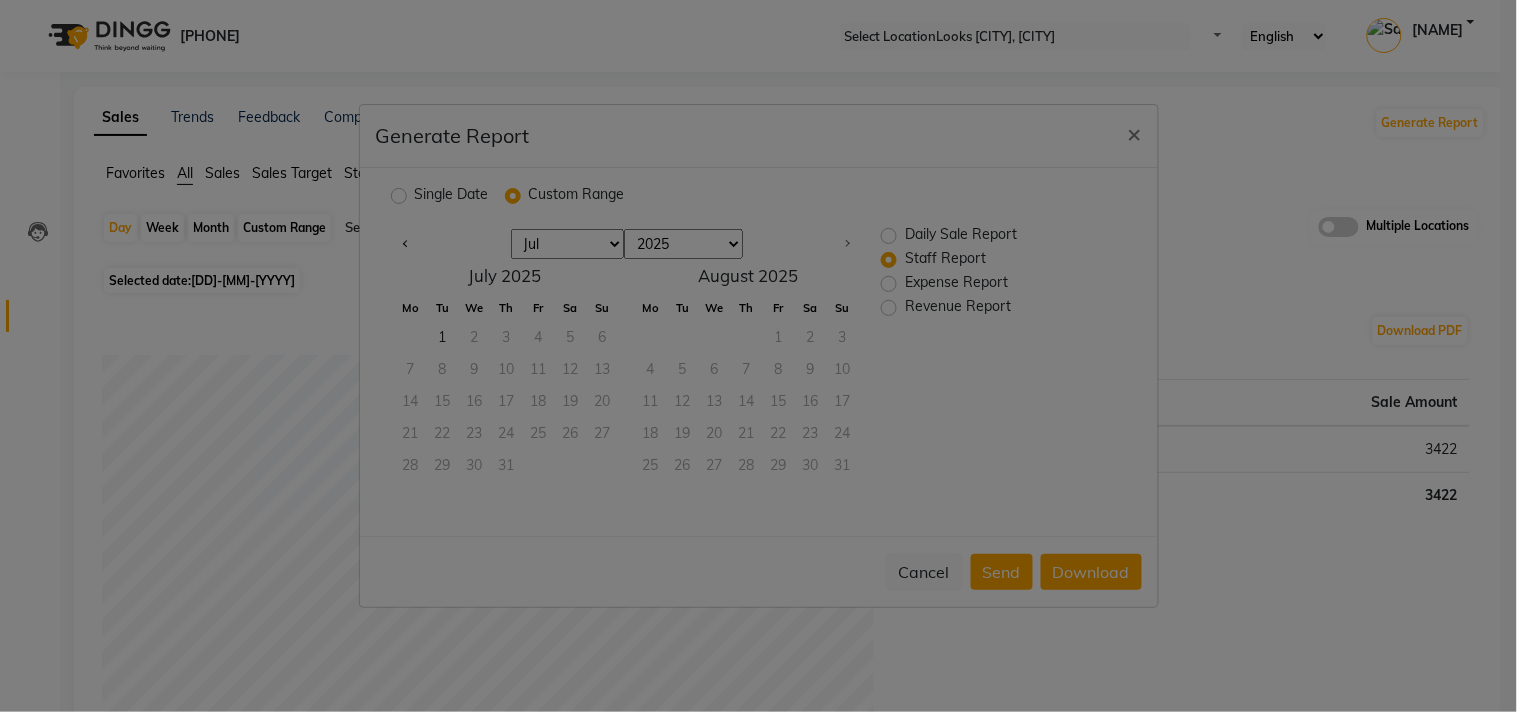 drag, startPoint x: 556, startPoint y: 238, endPoint x: 554, endPoint y: 254, distance: 16.124516 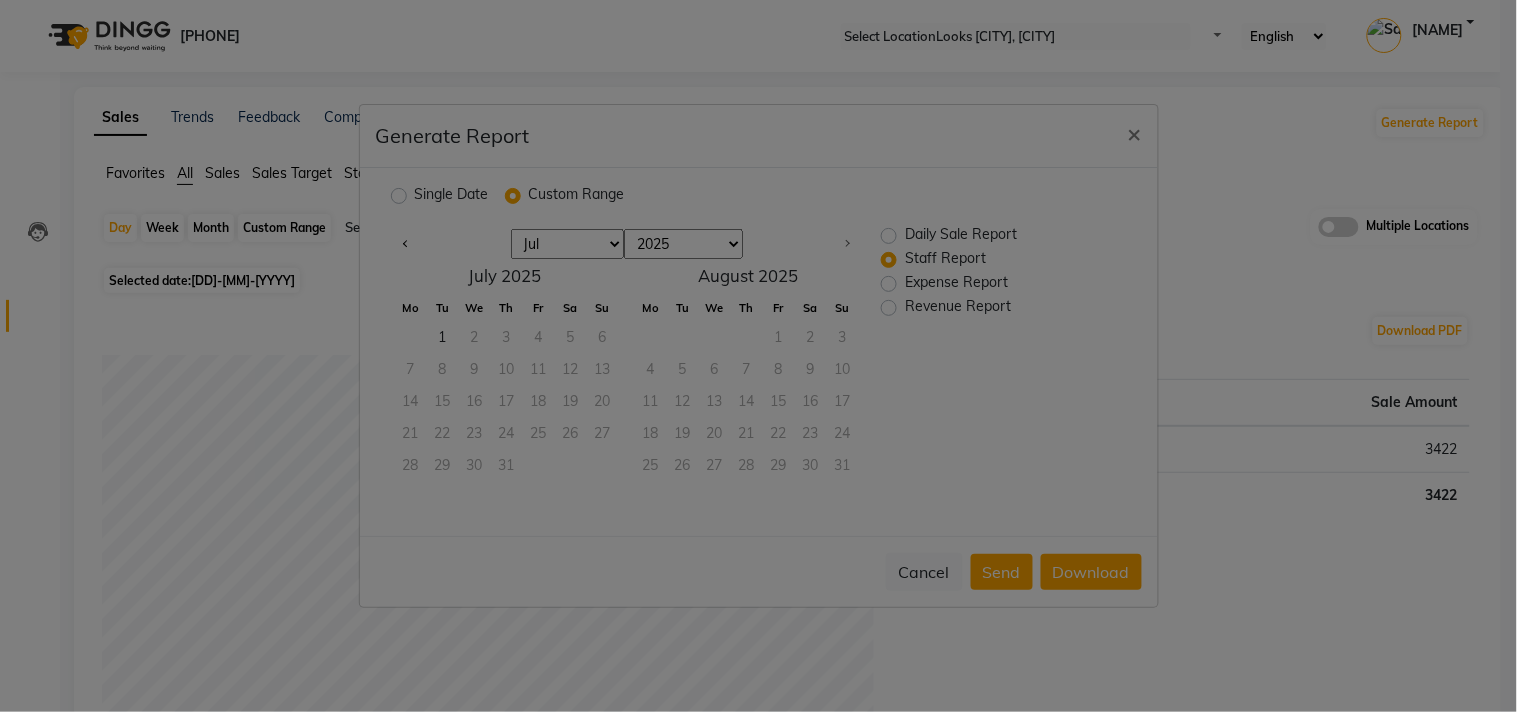 select on "6" 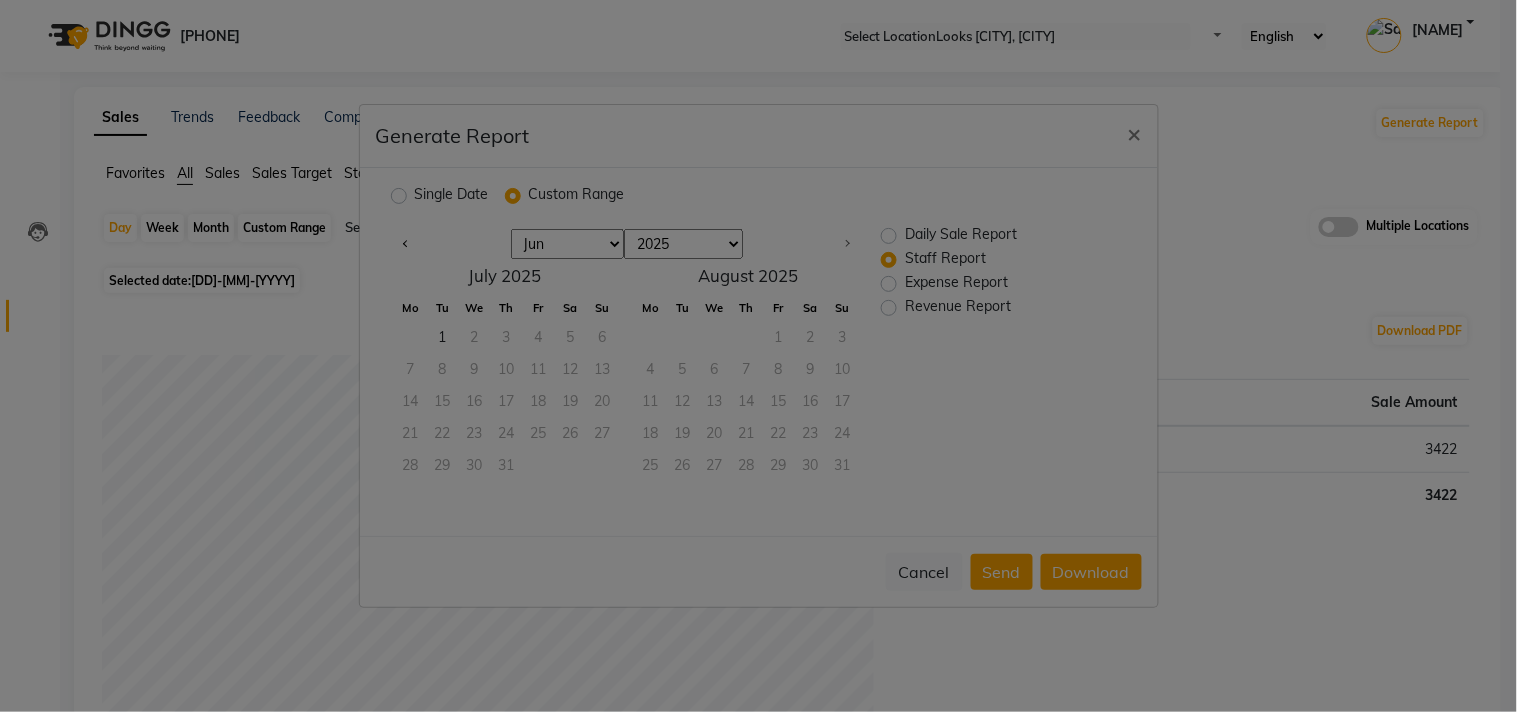 click on "[MONTH] [MONTH] [MONTH] [MONTH] [MONTH] [MONTH] [MONTH]" at bounding box center [568, 244] 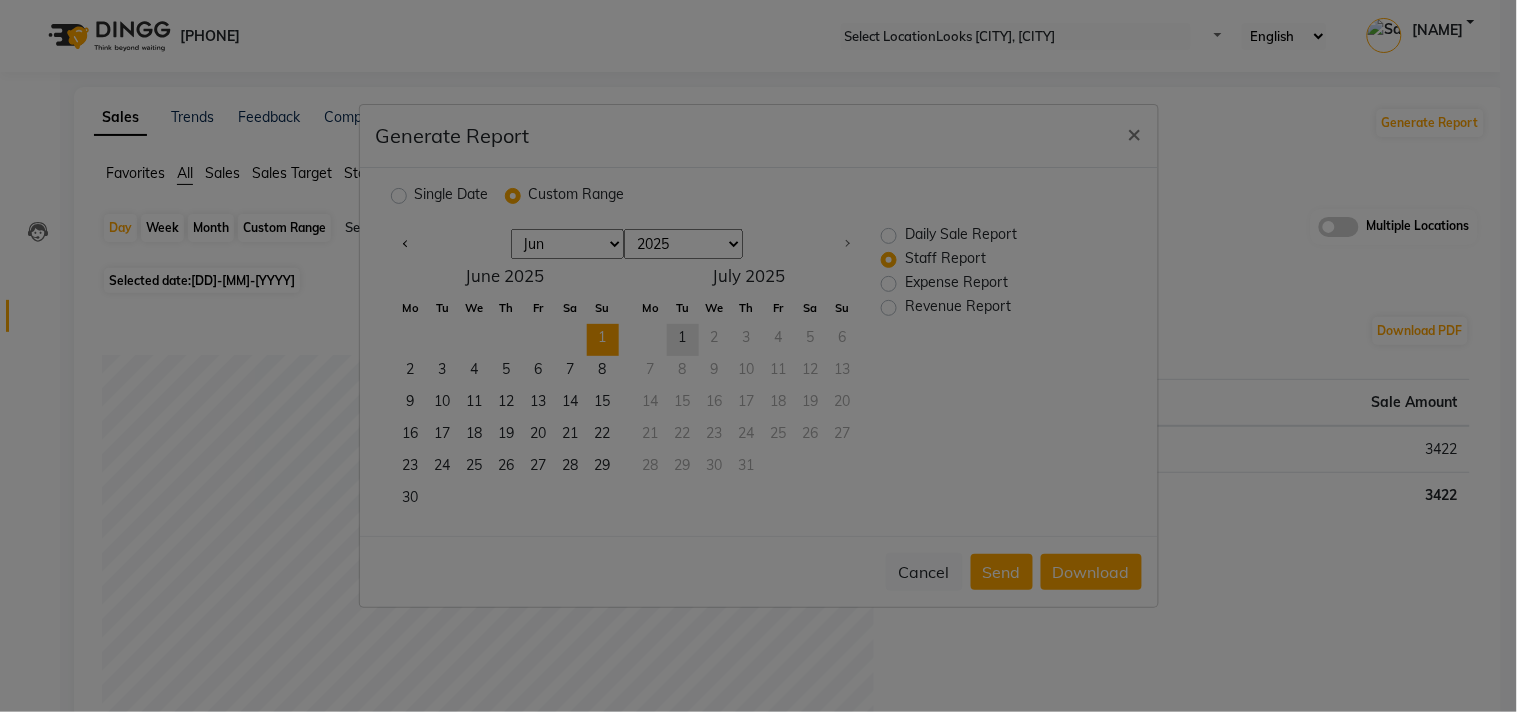 click on "1" at bounding box center [603, 340] 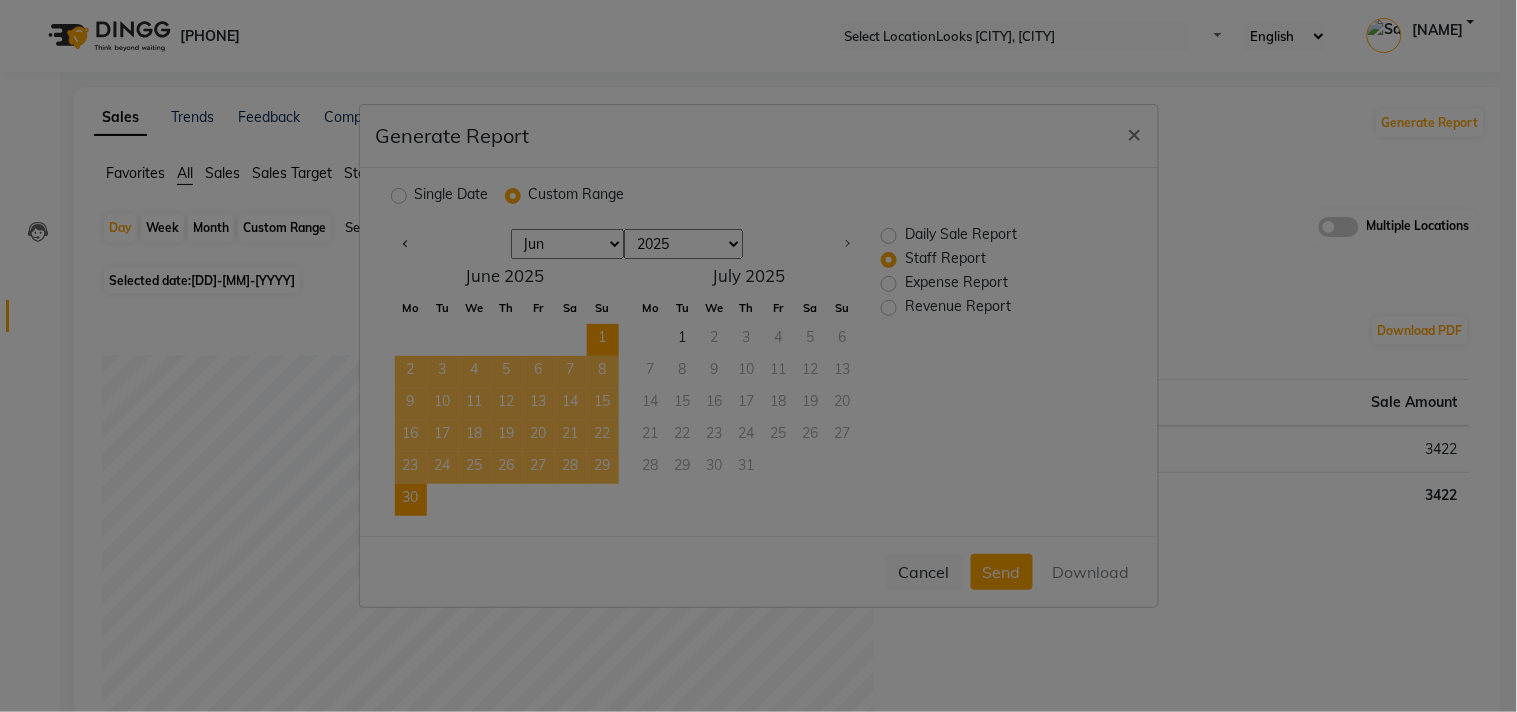 click on "30" at bounding box center [411, 500] 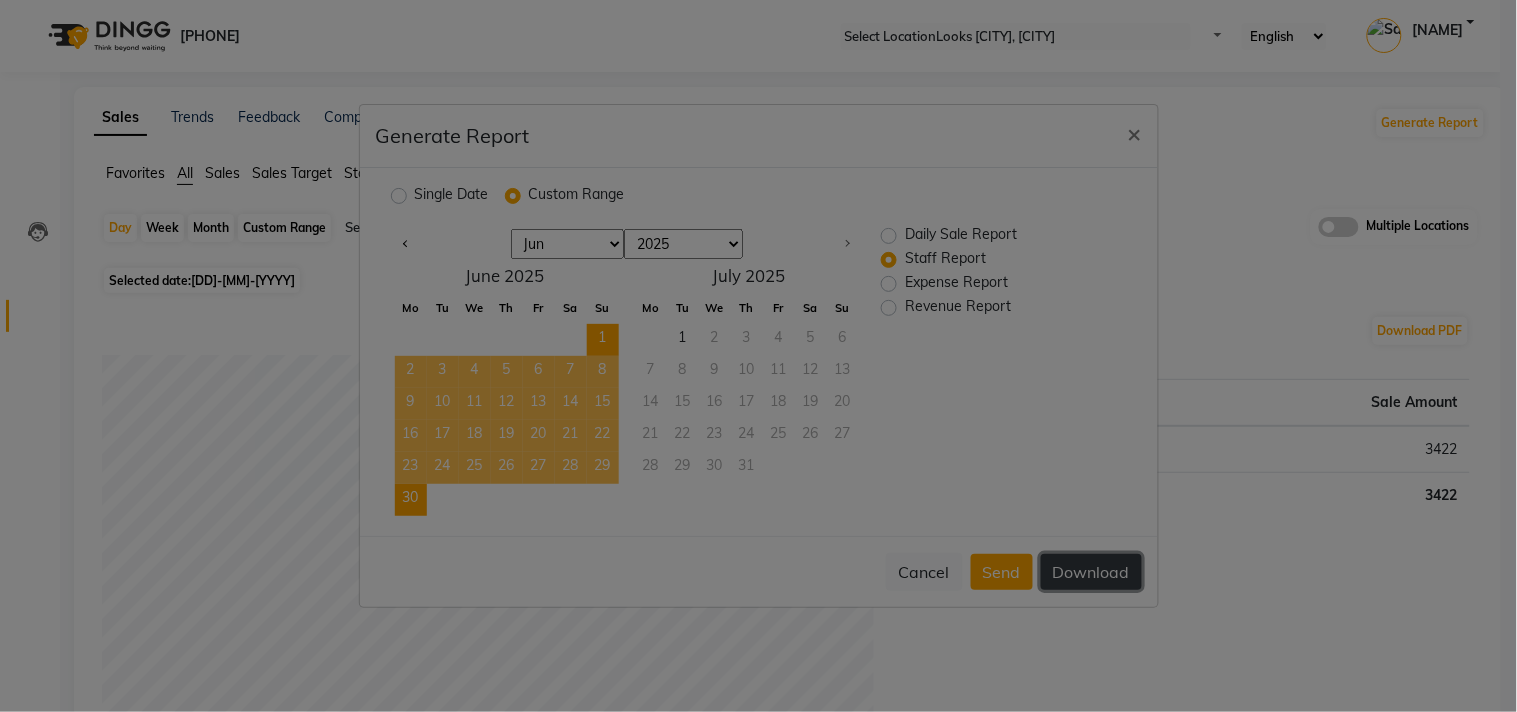 click on "Download" at bounding box center [1091, 572] 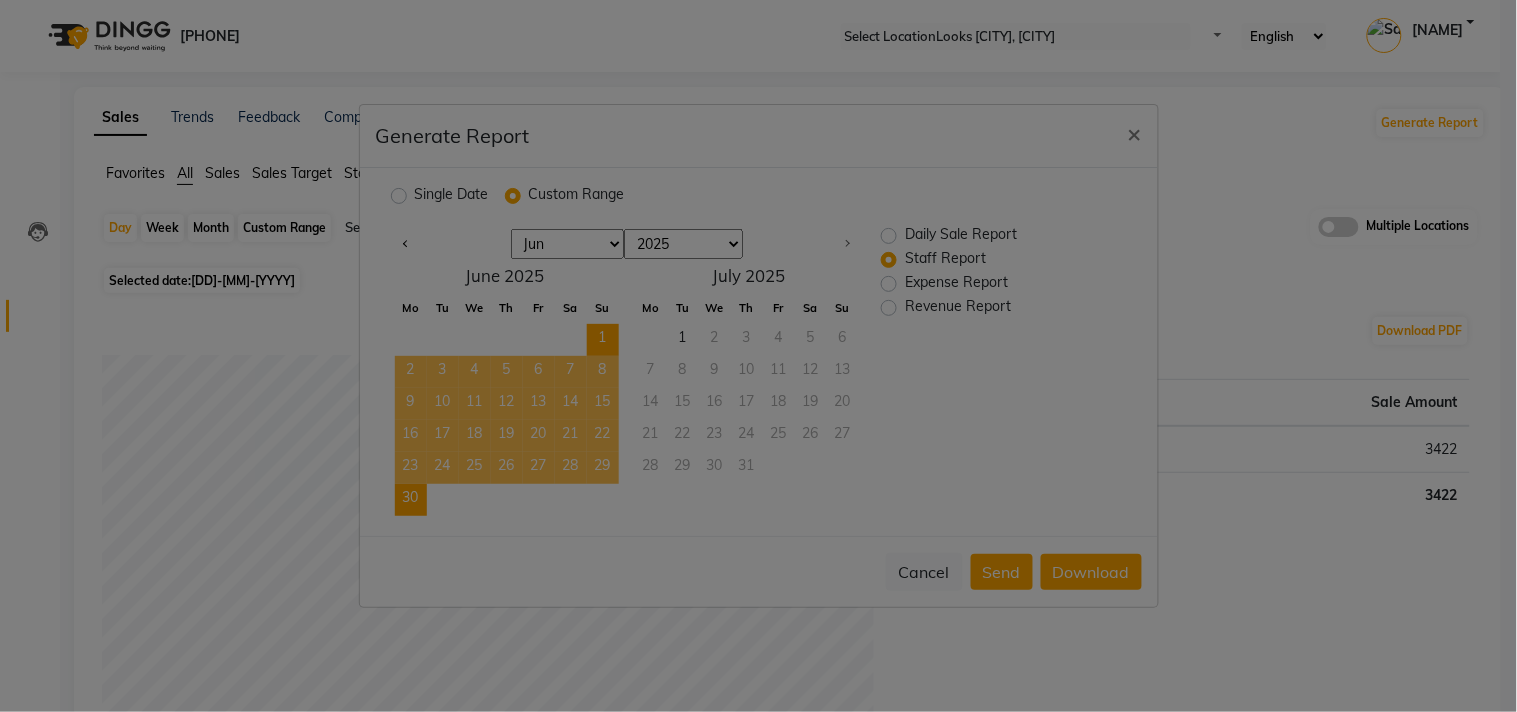 drag, startPoint x: 1020, startPoint y: 126, endPoint x: 1041, endPoint y: 134, distance: 22.472204 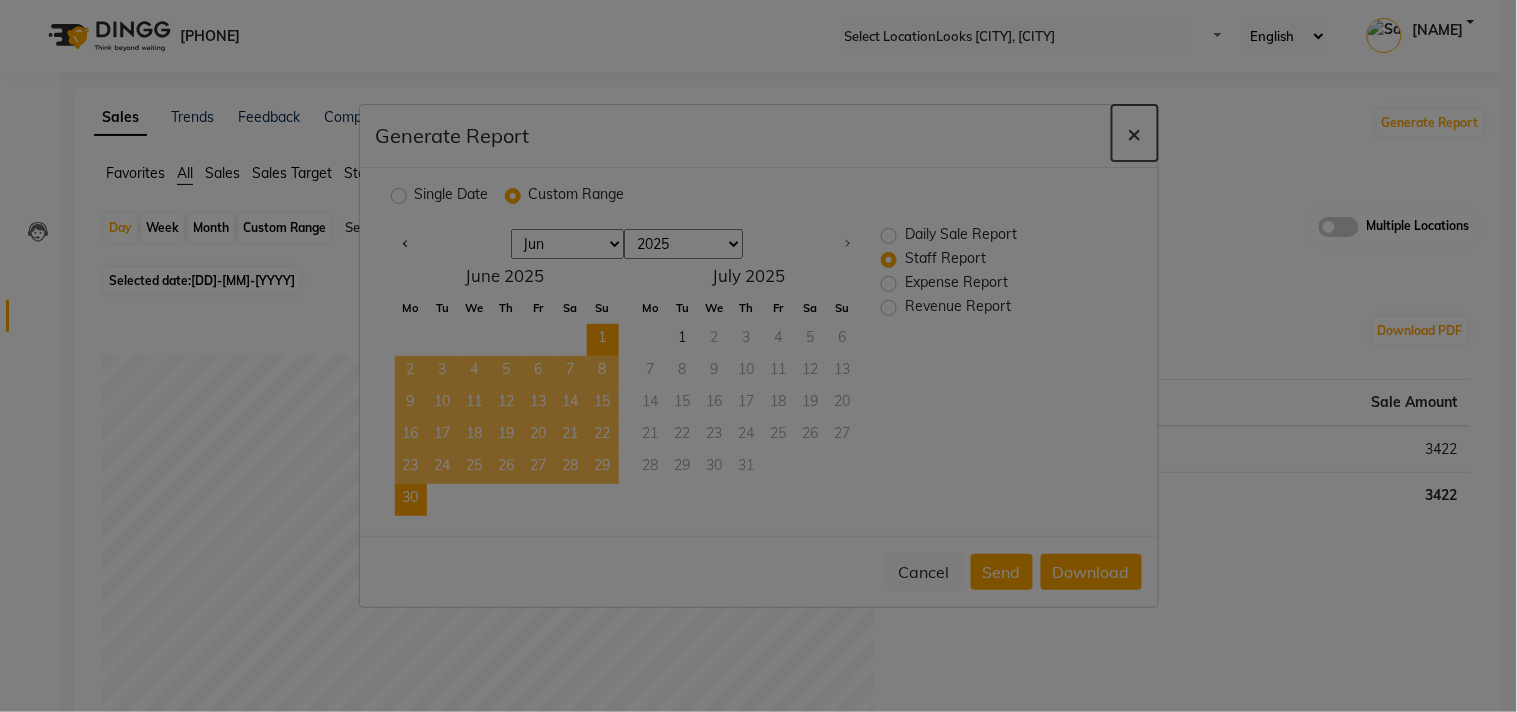 click on "×" at bounding box center (1135, 133) 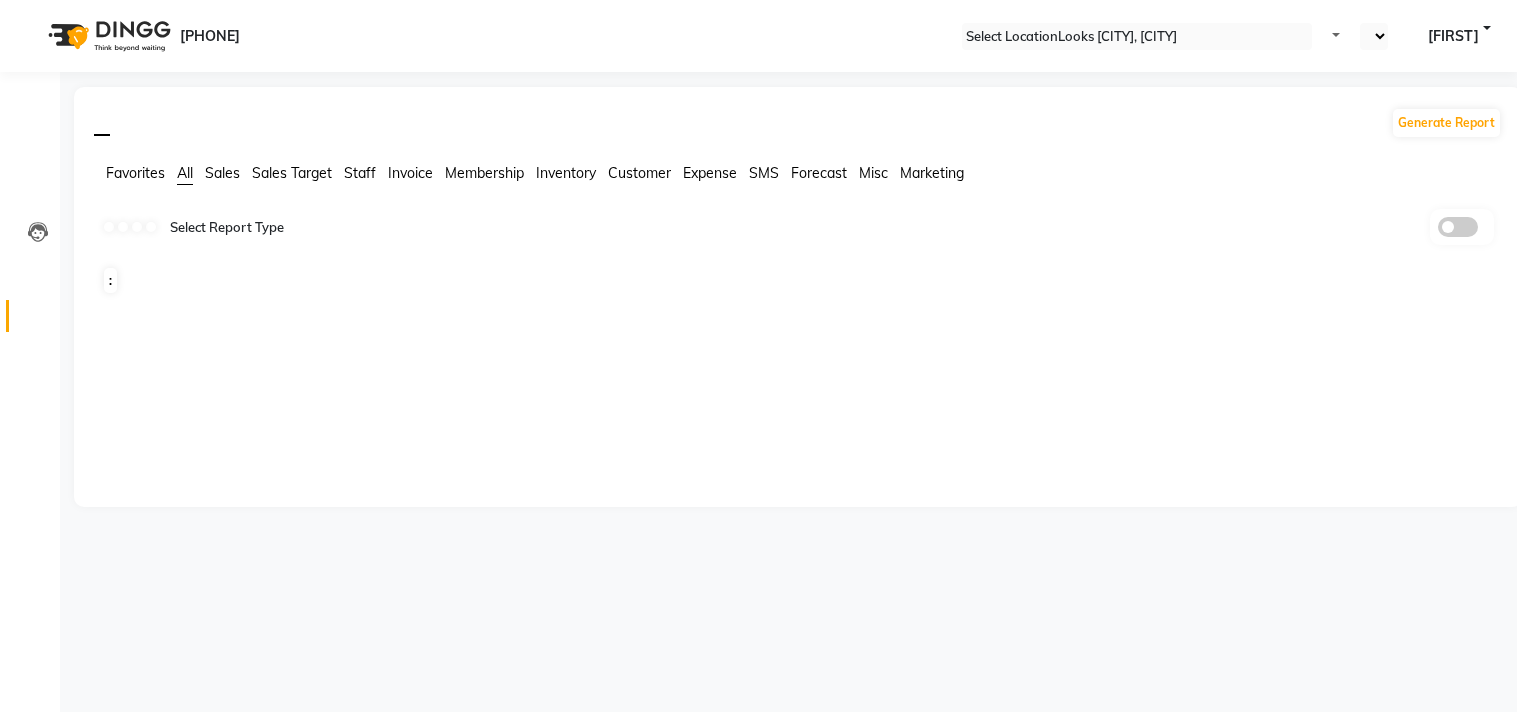 scroll, scrollTop: 0, scrollLeft: 0, axis: both 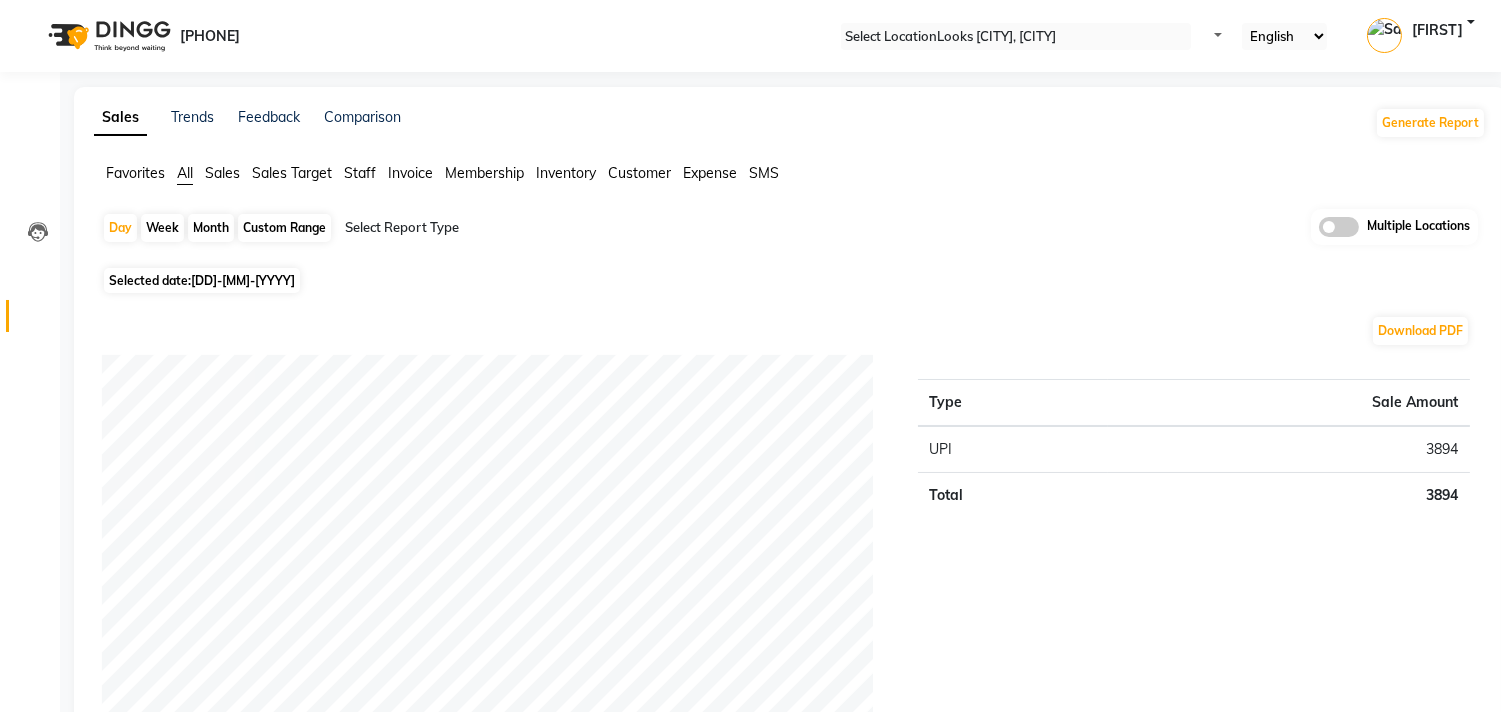 click at bounding box center [1016, 37] 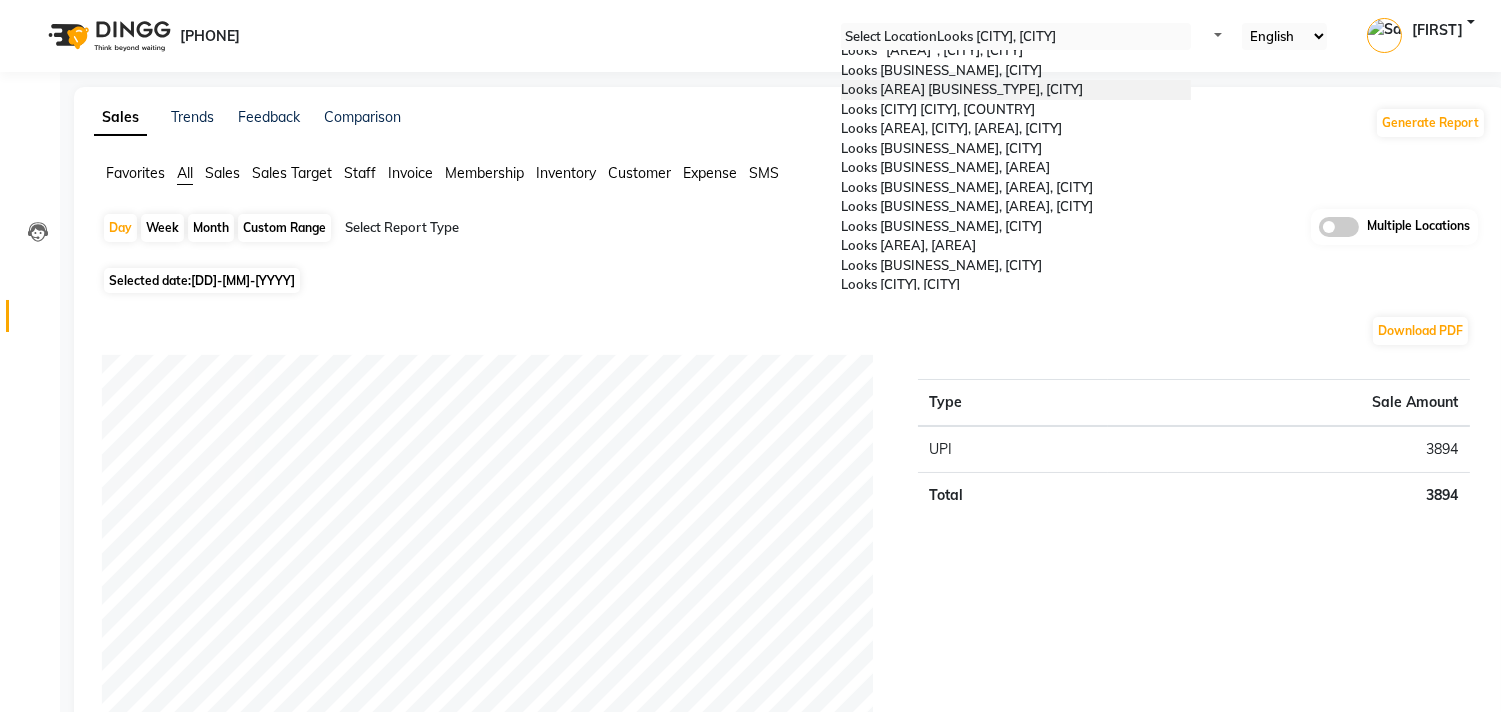 scroll, scrollTop: 0, scrollLeft: 0, axis: both 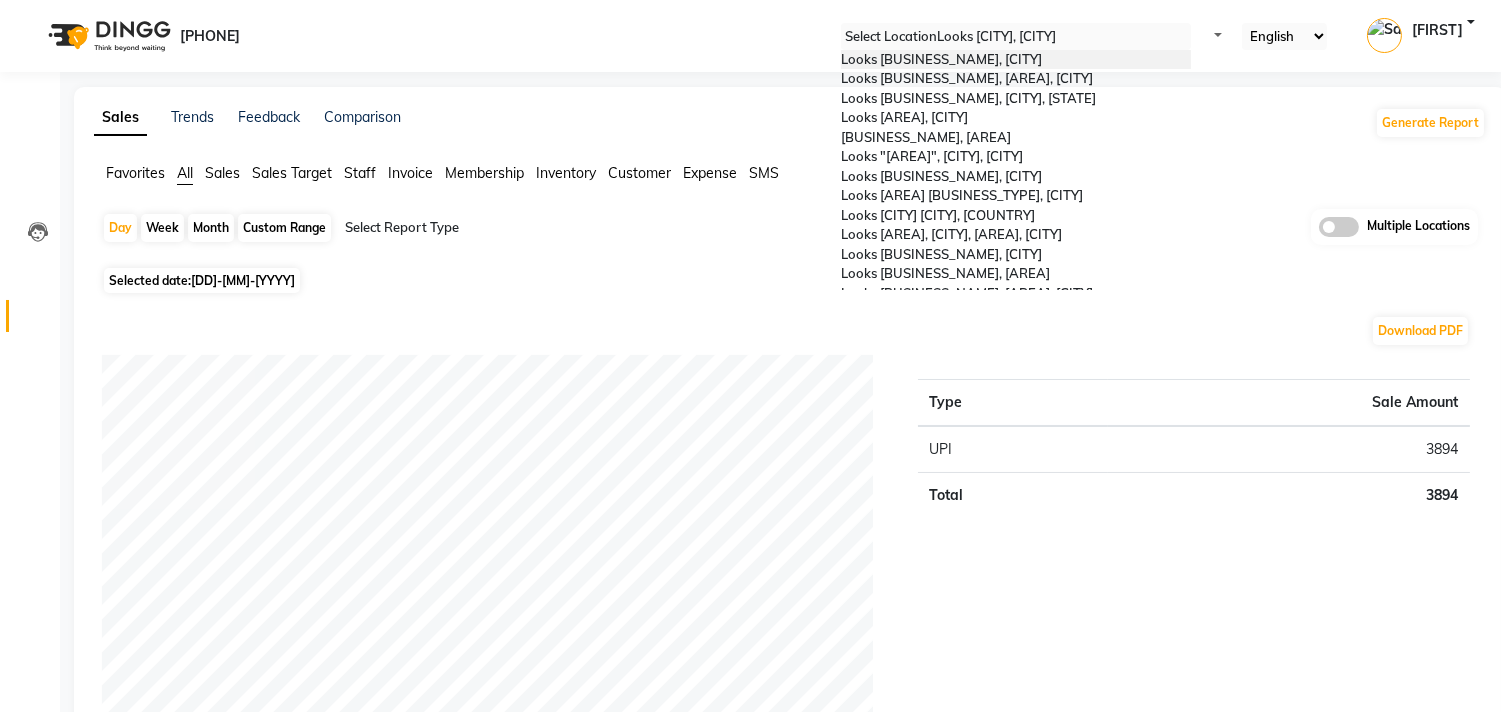 click at bounding box center (1016, 37) 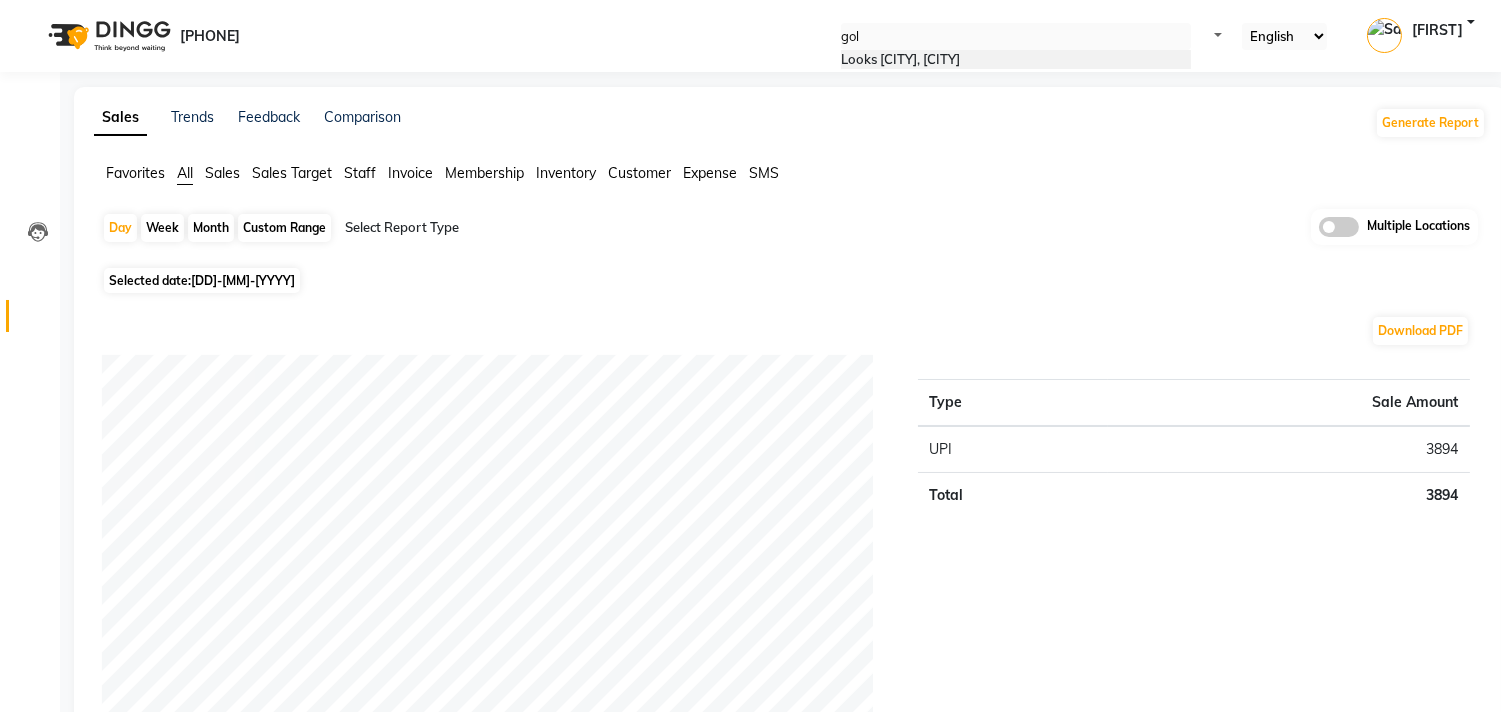 click on "Looks [CITY], [CITY]" at bounding box center [1016, 60] 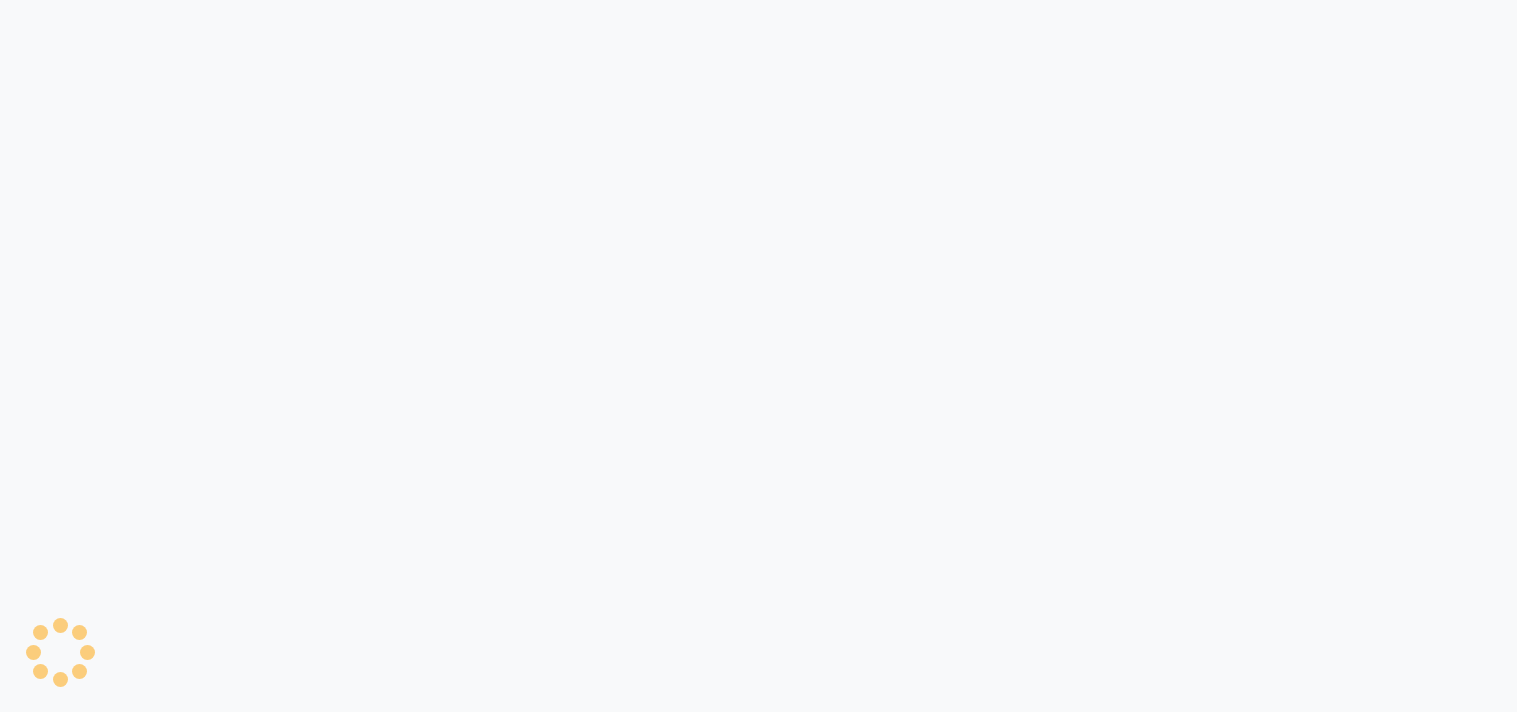 scroll, scrollTop: 0, scrollLeft: 0, axis: both 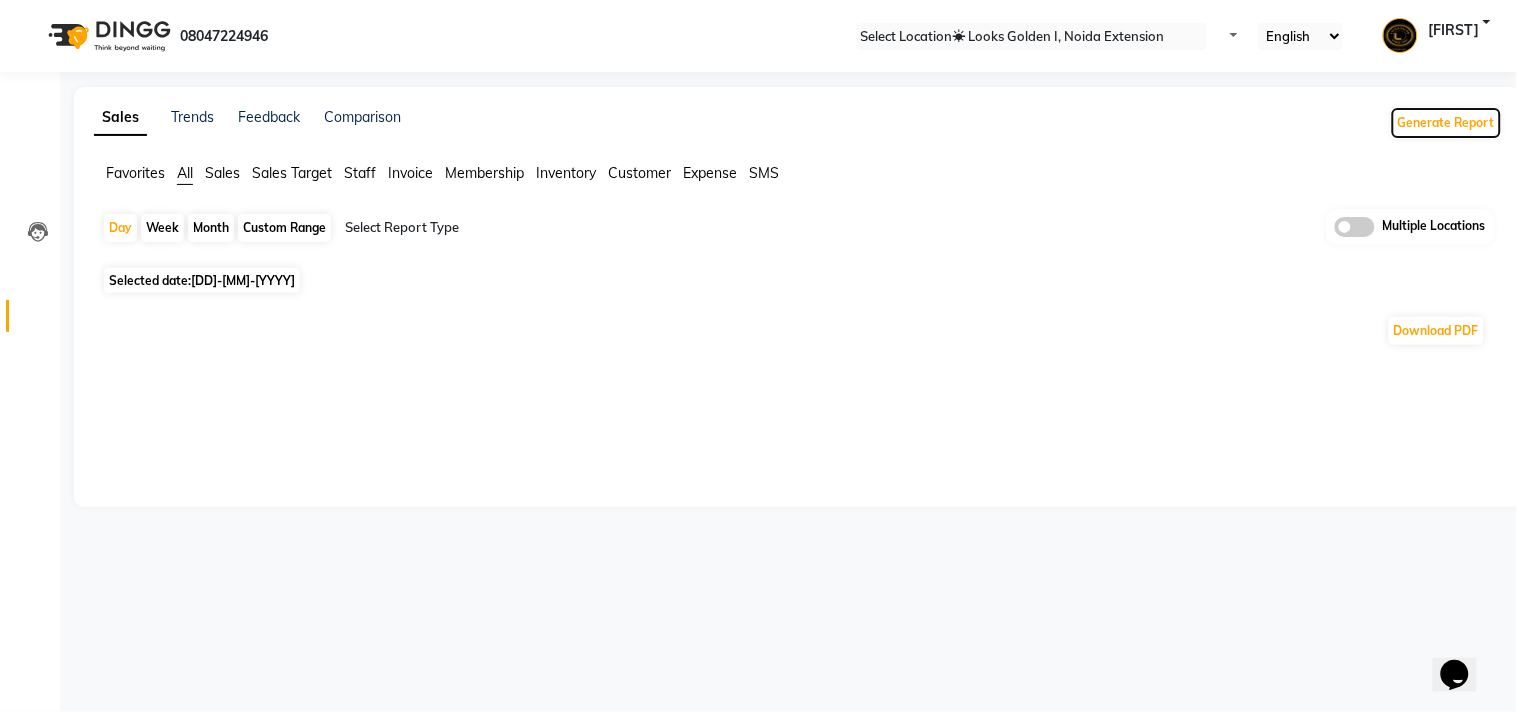 click on "Generate Report" at bounding box center [1446, 123] 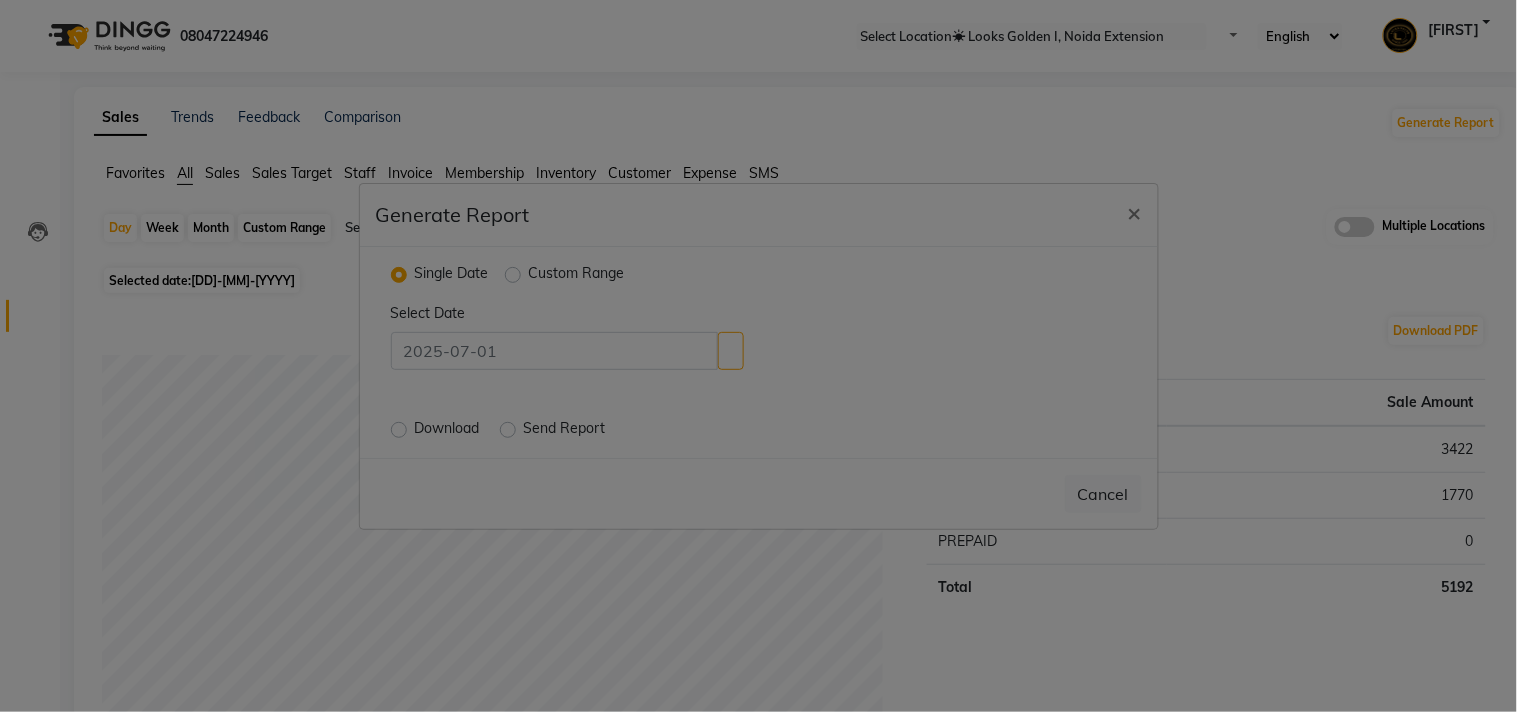 click on "Custom Range" at bounding box center (577, 275) 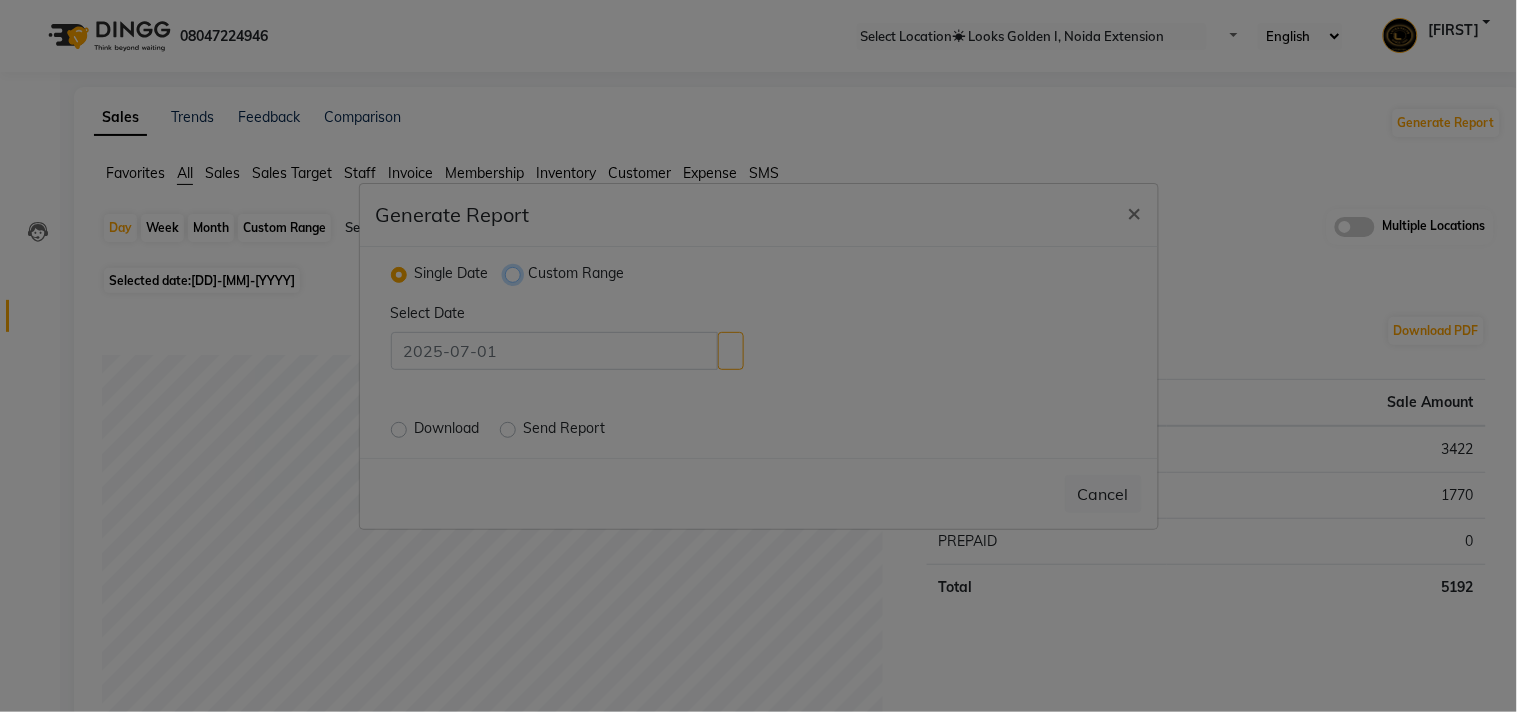 click on "Custom Range" at bounding box center [515, 273] 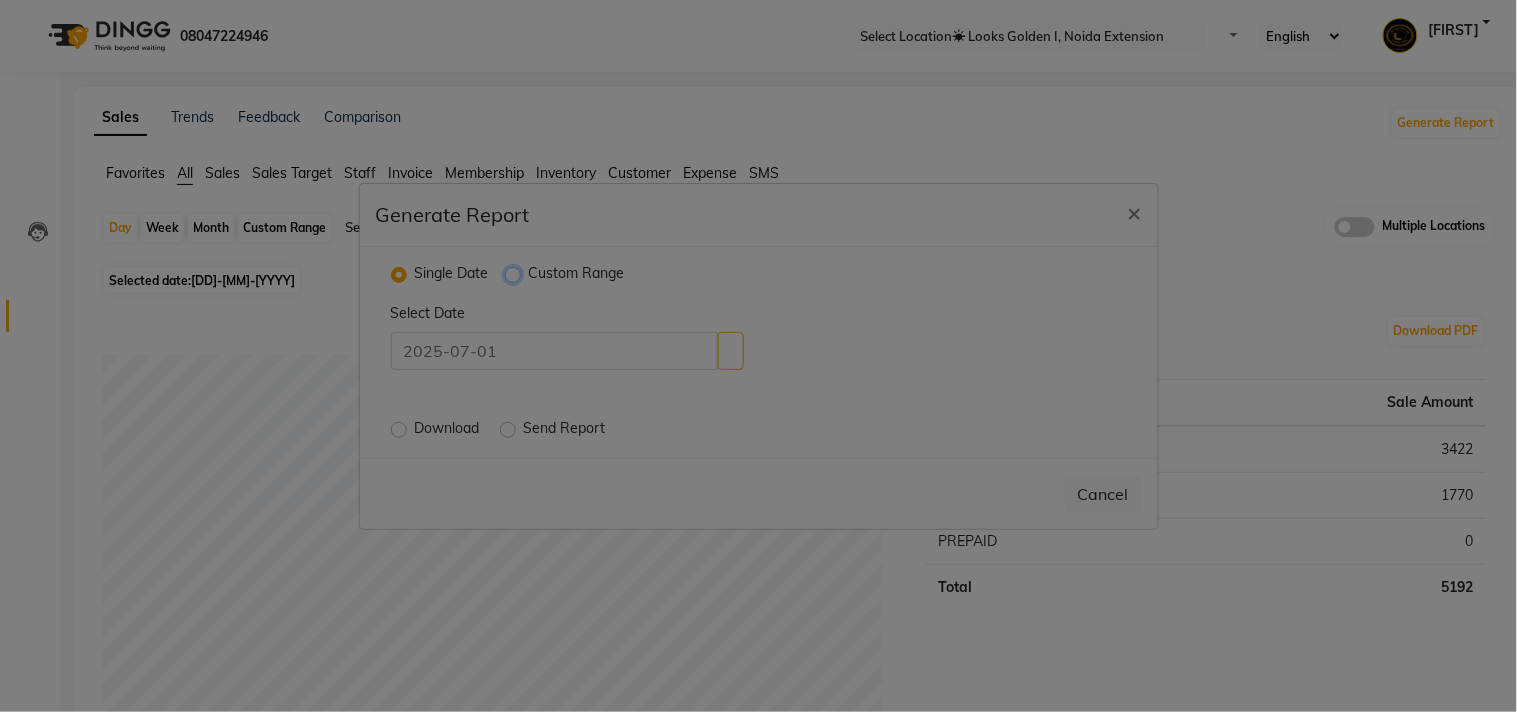 radio on "true" 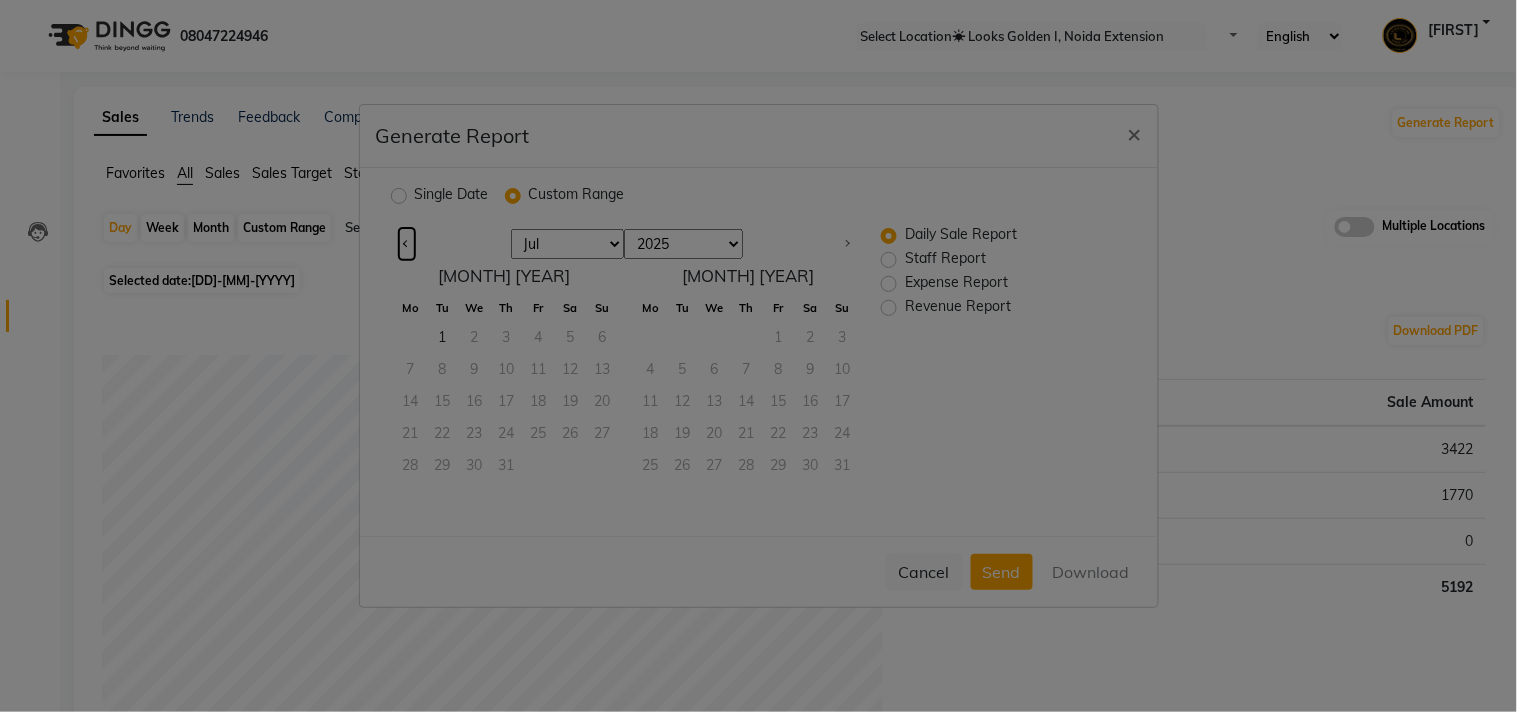 click at bounding box center [406, 242] 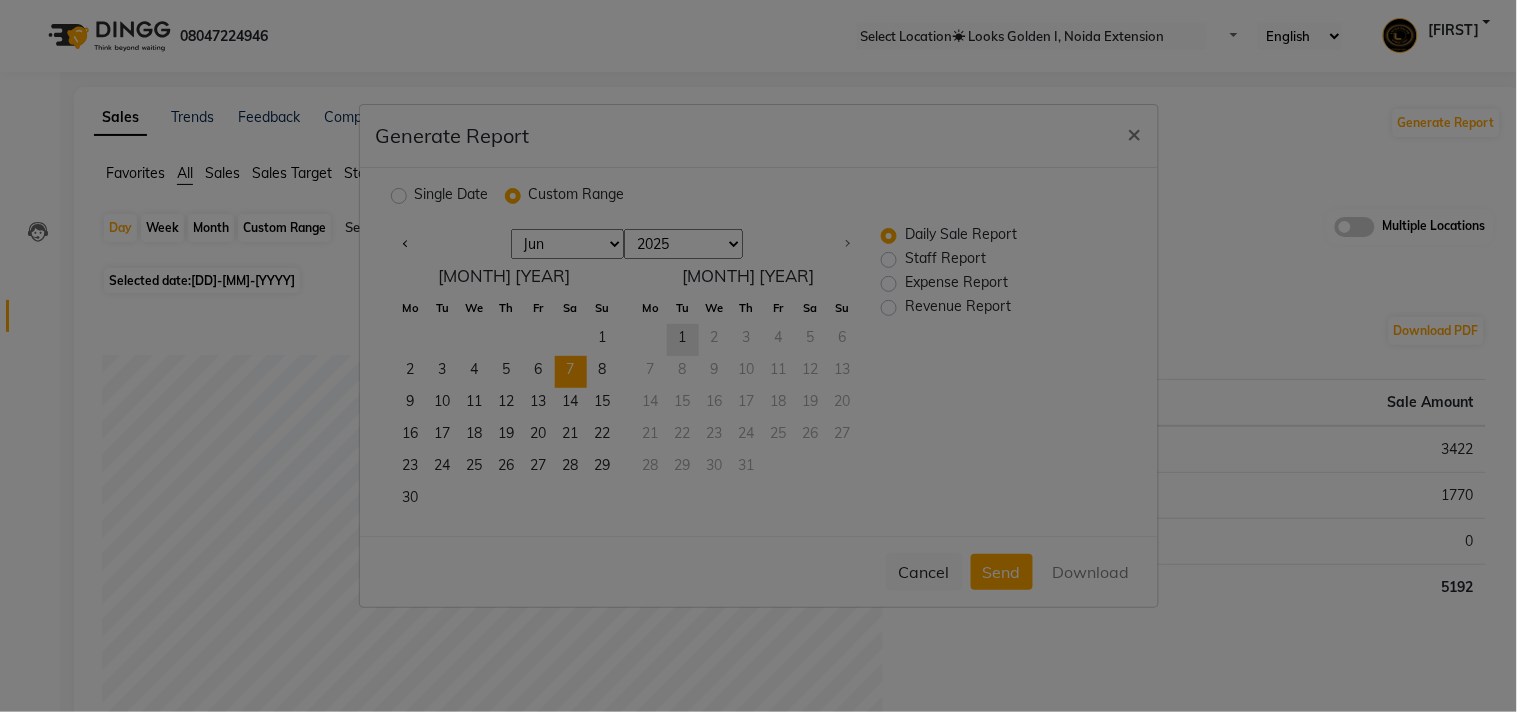 drag, startPoint x: 594, startPoint y: 328, endPoint x: 580, endPoint y: 357, distance: 32.202484 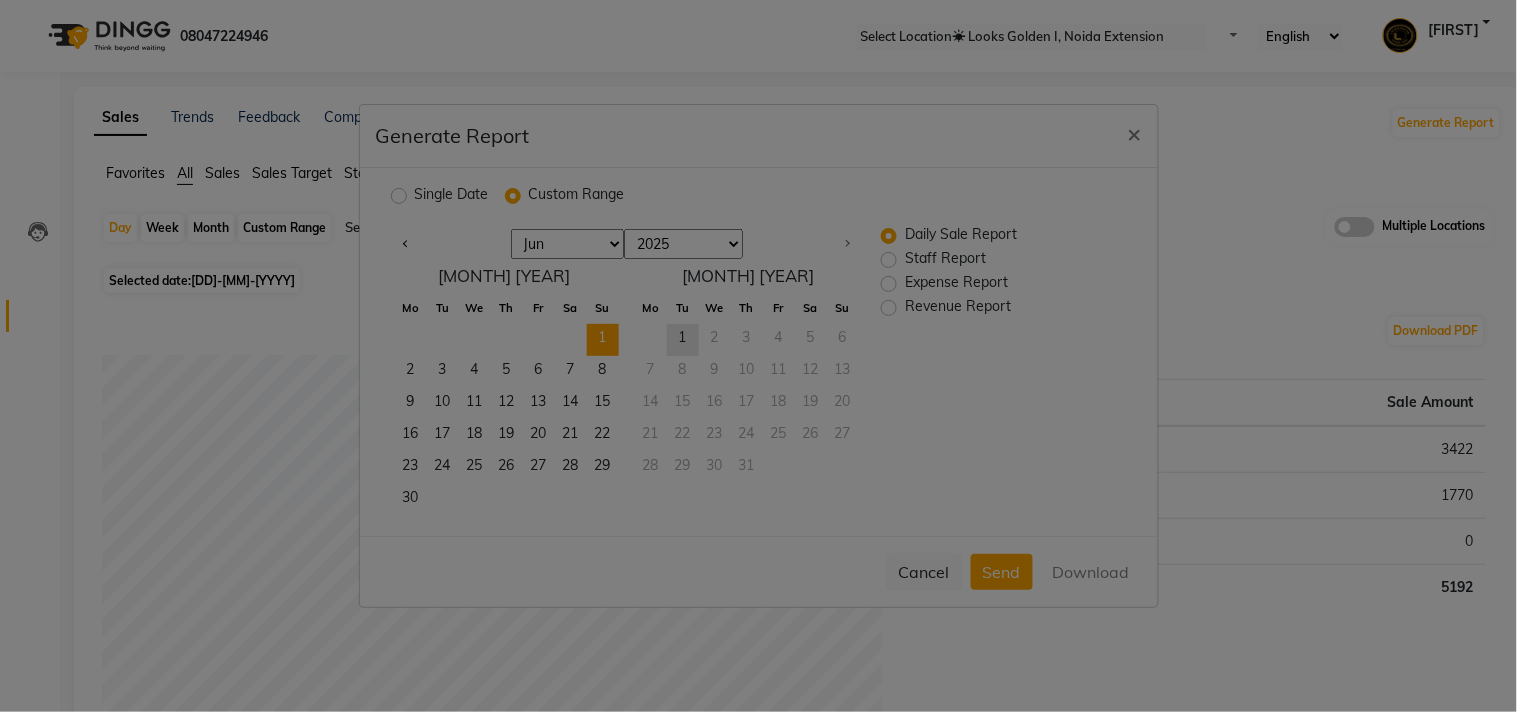 click on "1" at bounding box center [603, 340] 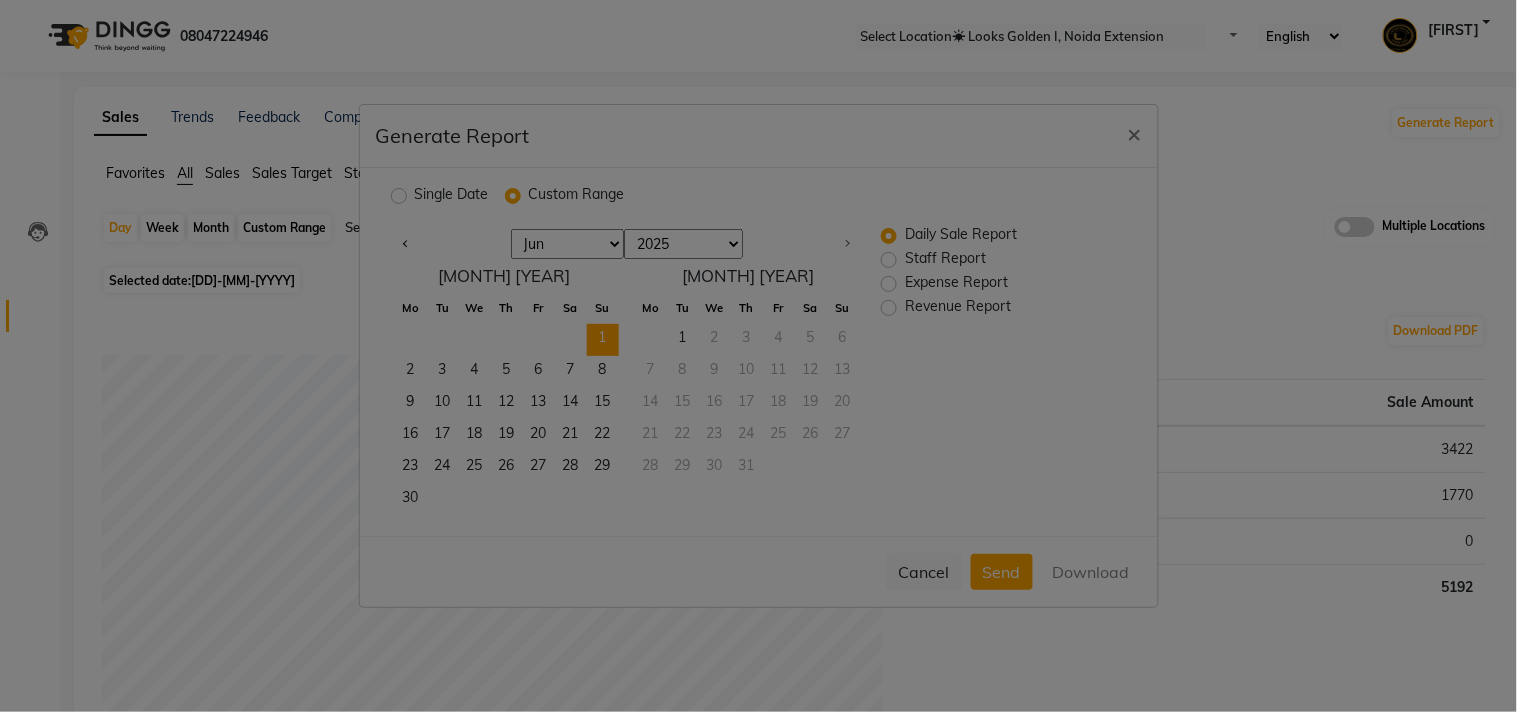 click on "1" at bounding box center (603, 340) 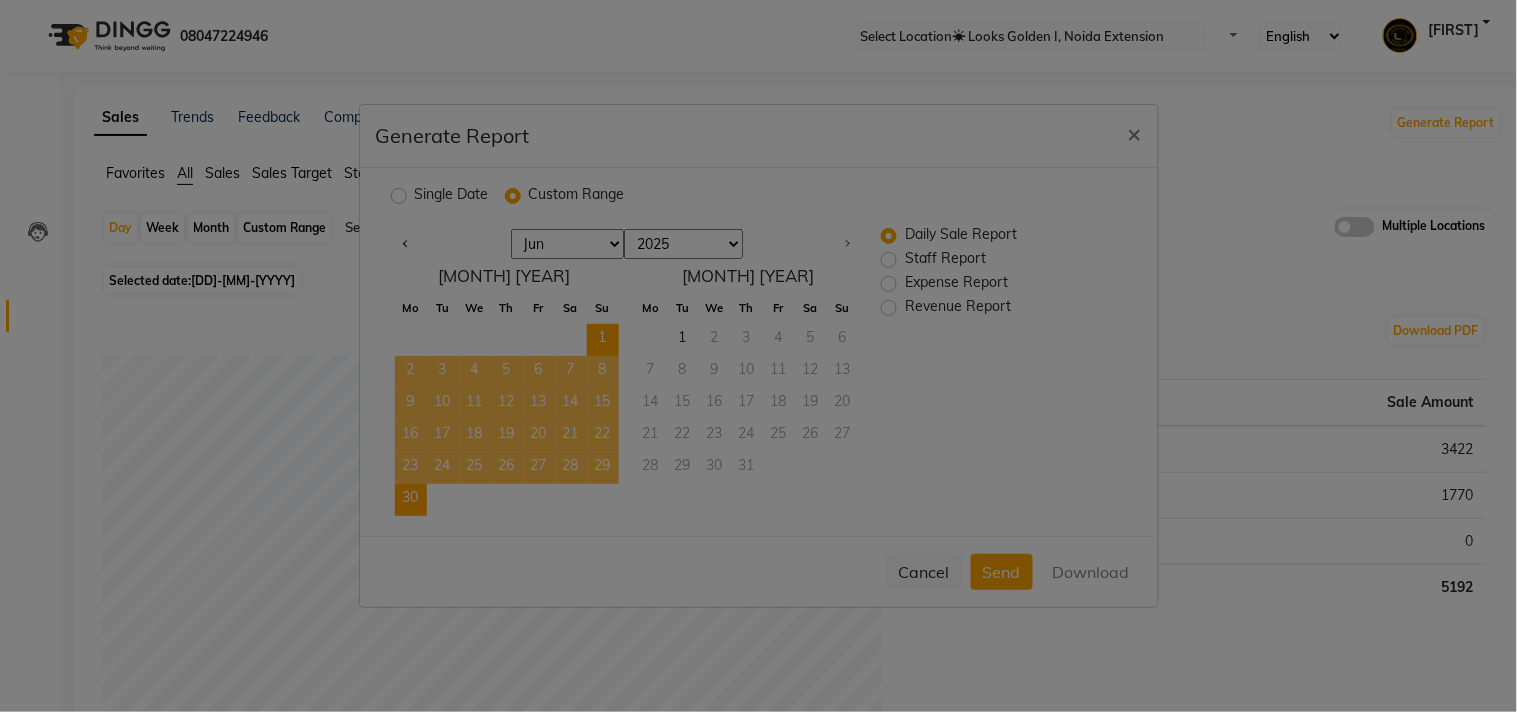 click on "30" at bounding box center [411, 500] 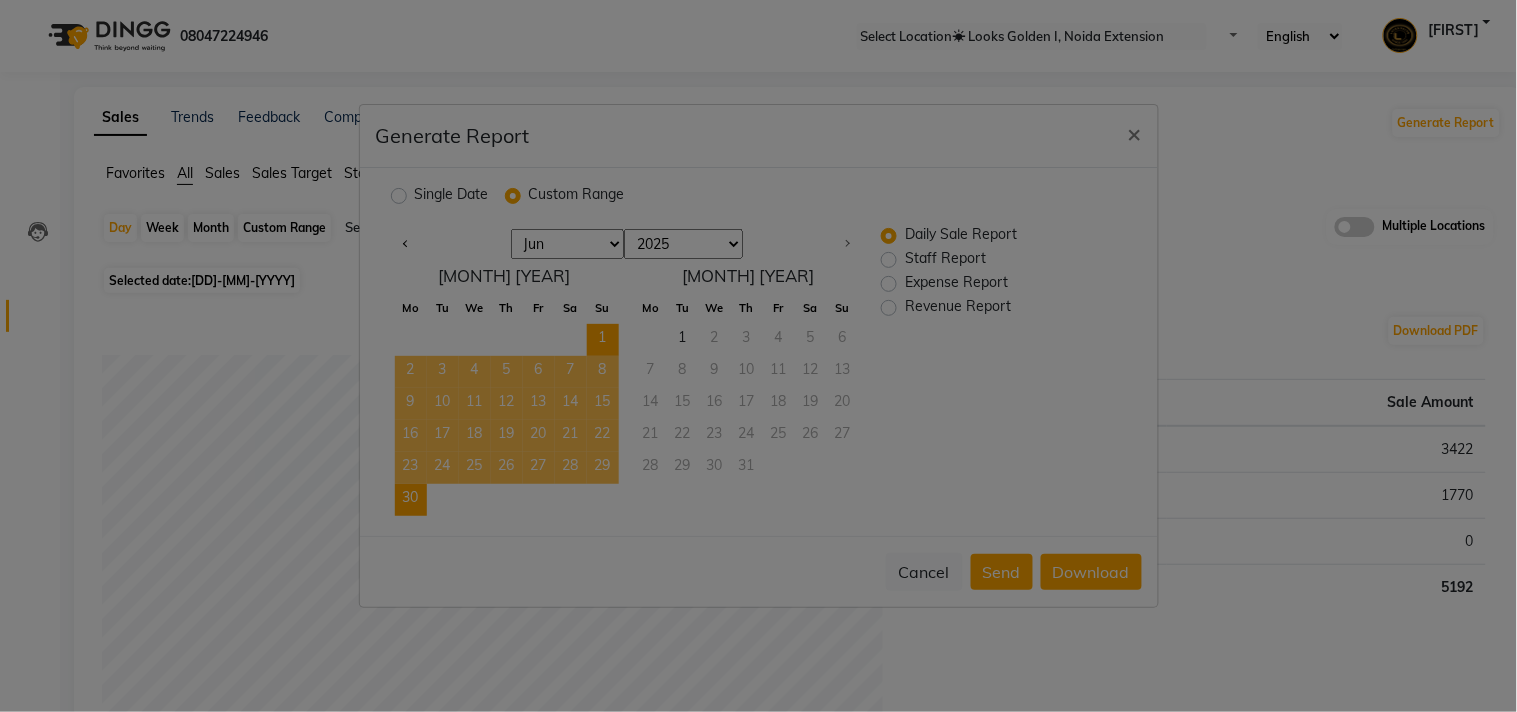 click on "Staff Report" at bounding box center [945, 260] 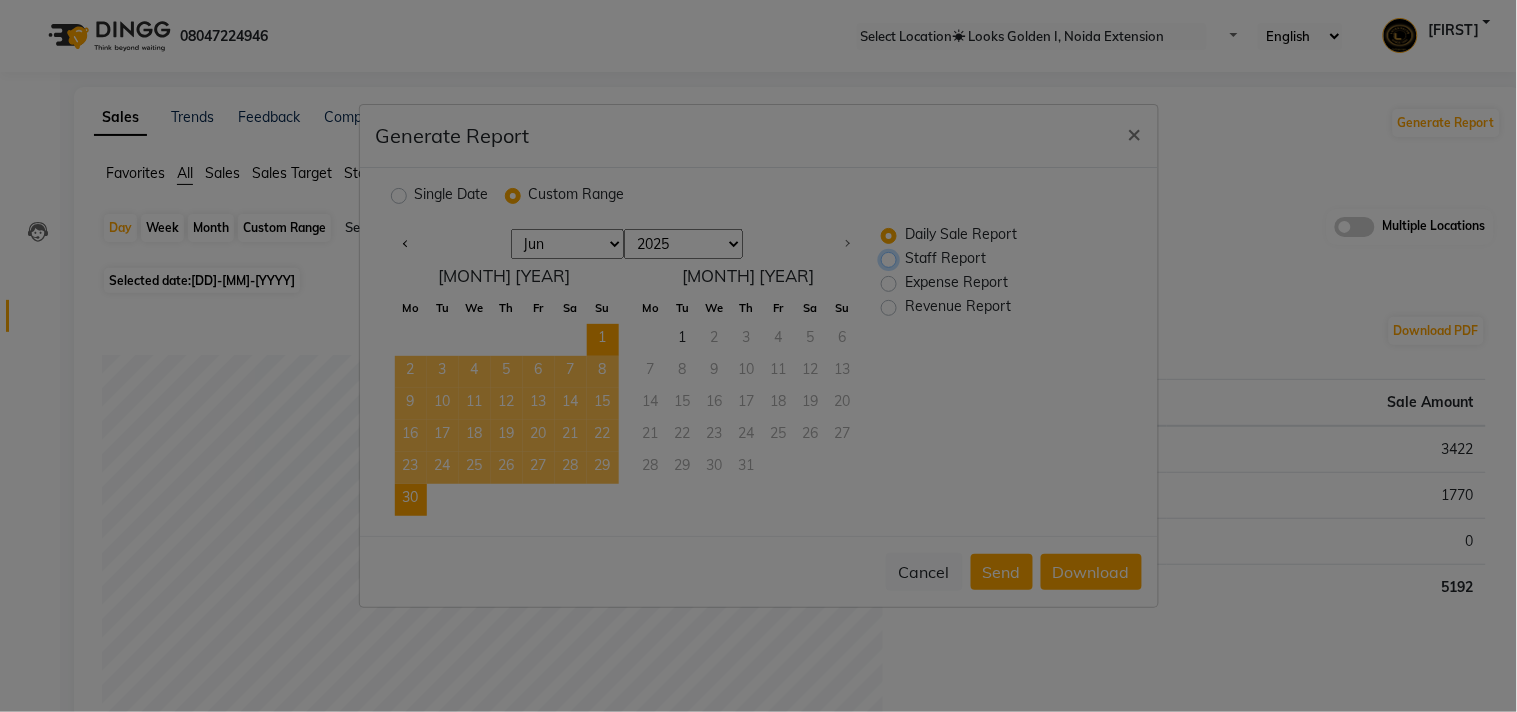 click on "Staff Report" at bounding box center (891, 259) 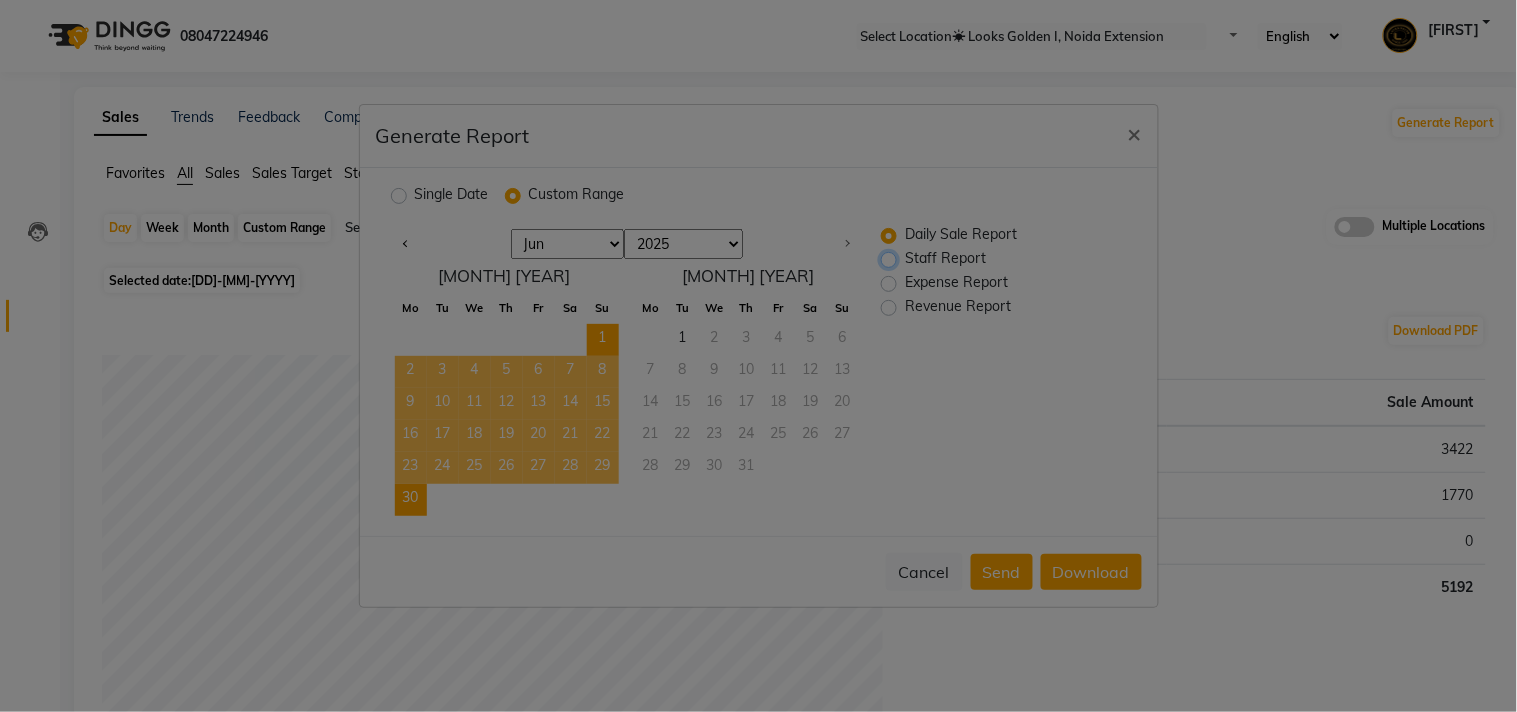 radio on "true" 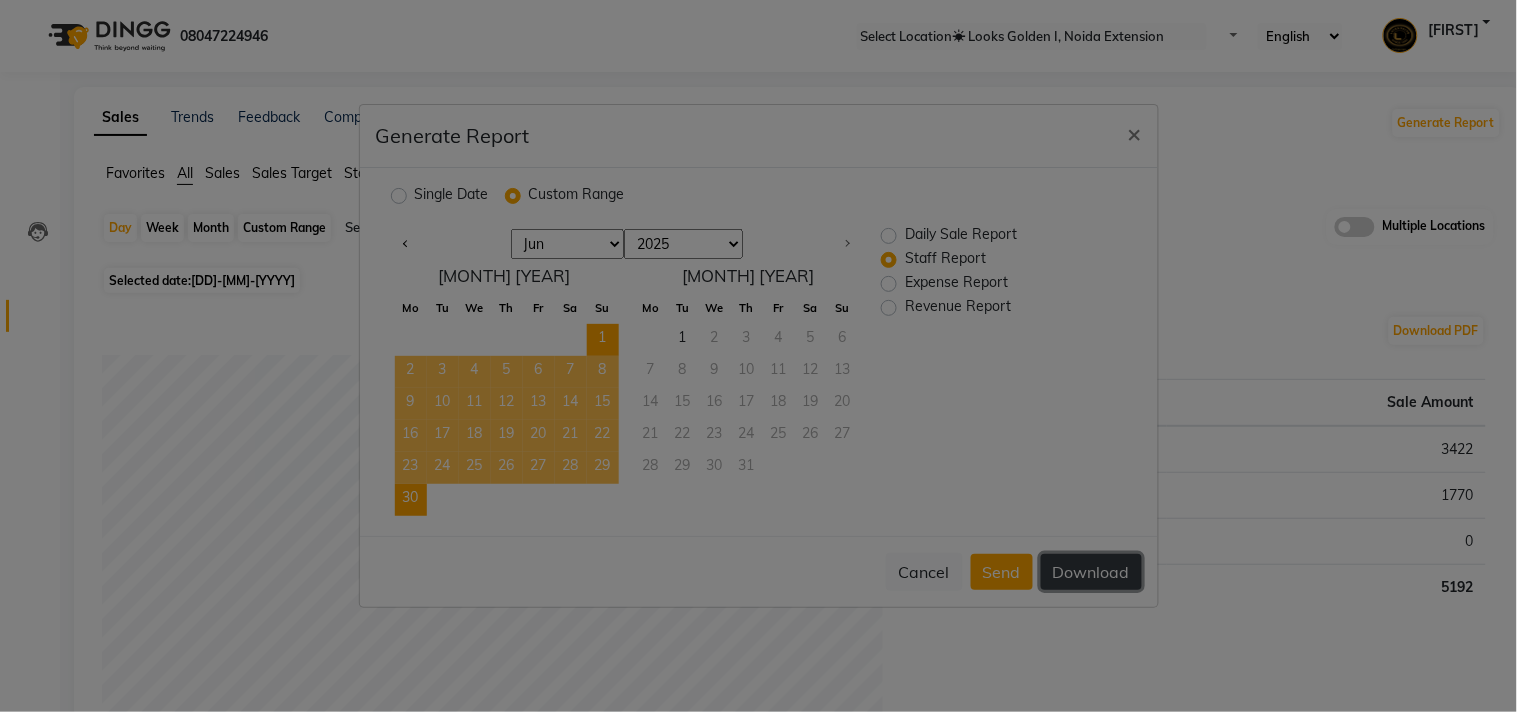 click on "Download" at bounding box center (1091, 572) 